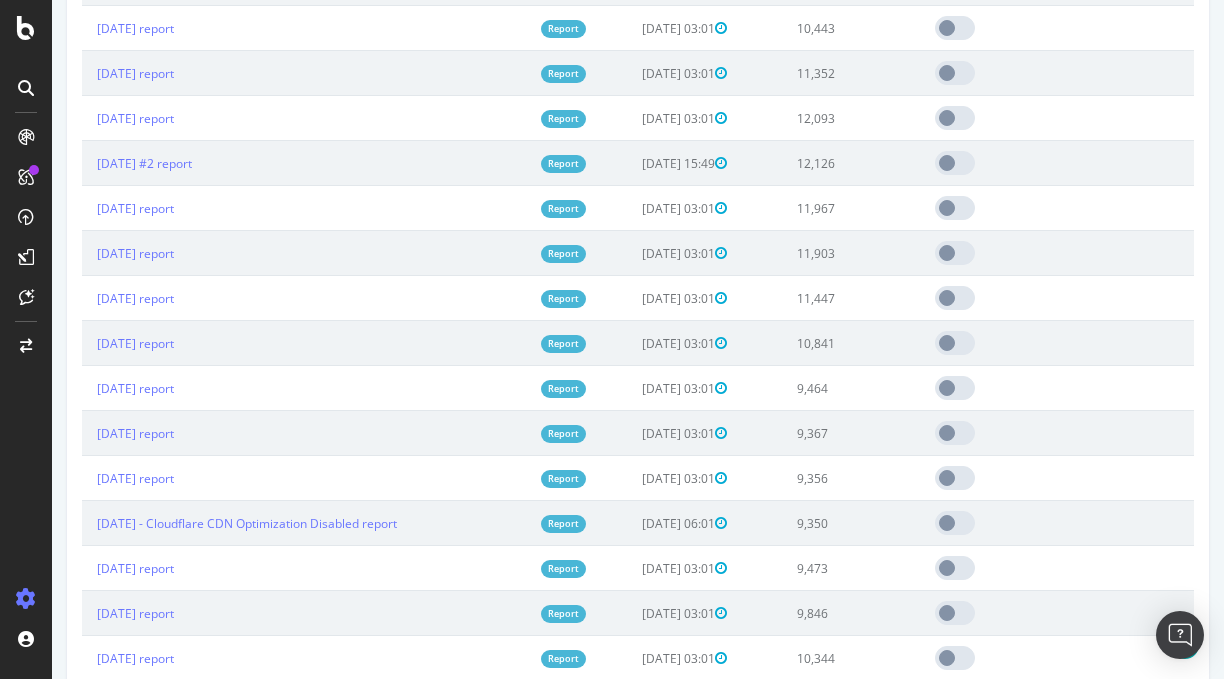 scroll, scrollTop: 2442, scrollLeft: 0, axis: vertical 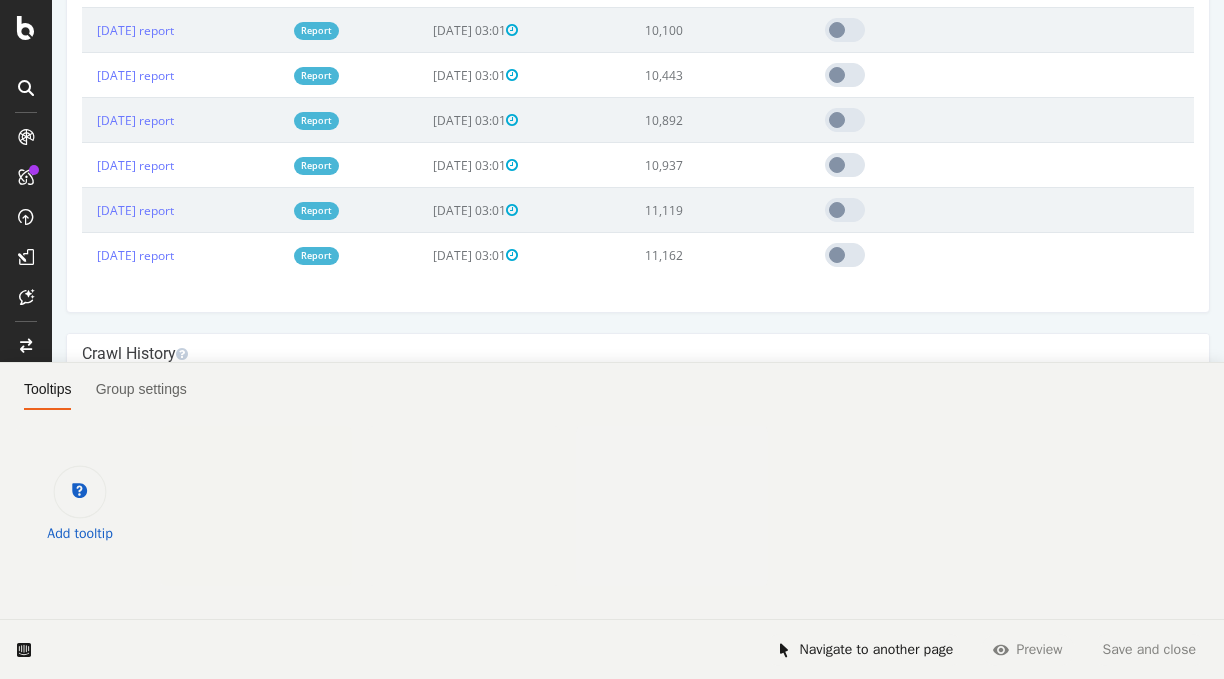 click 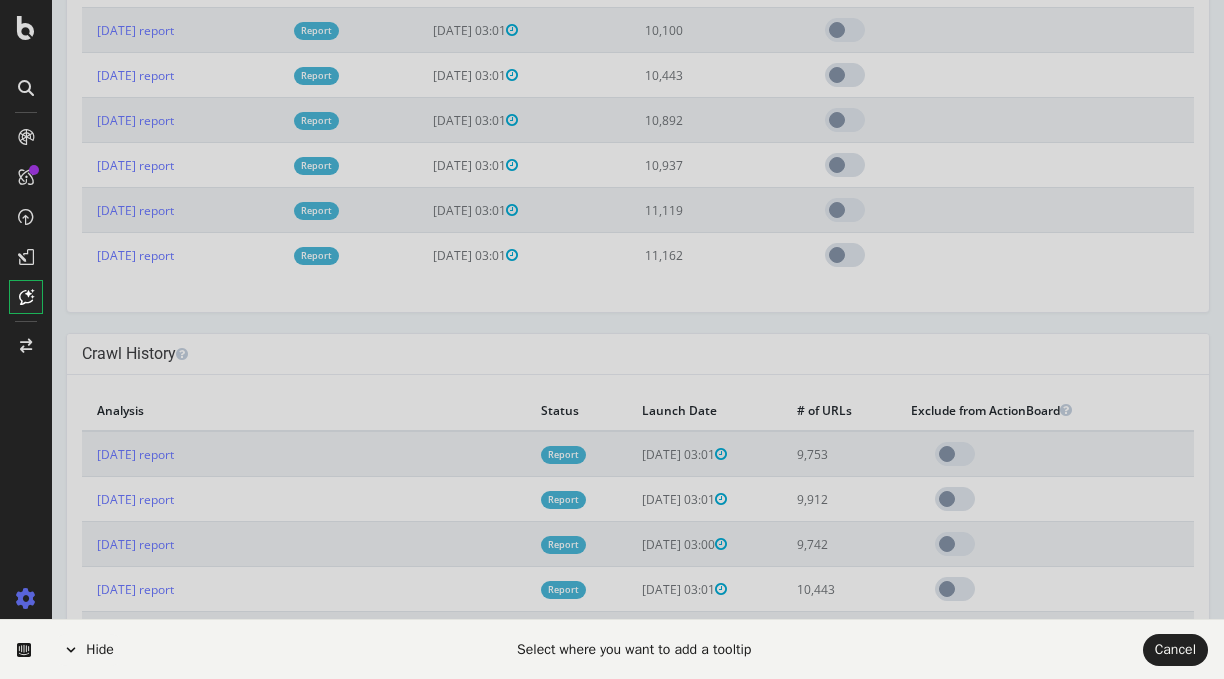 click at bounding box center [612, 339] 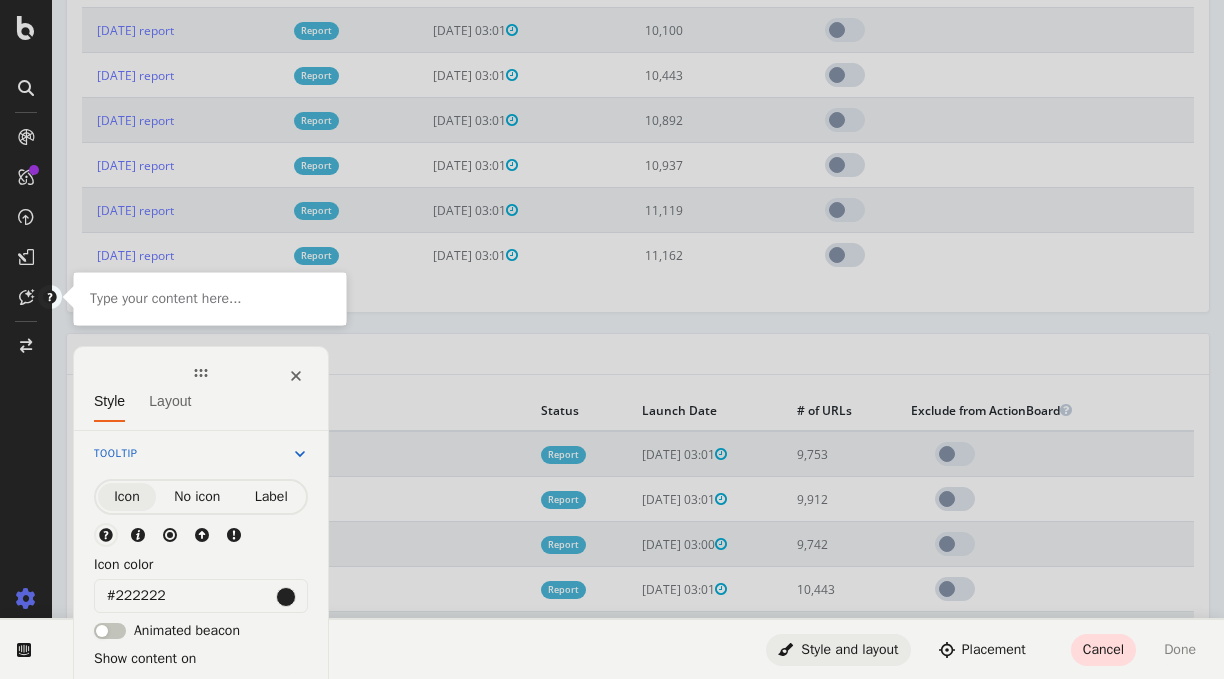 click 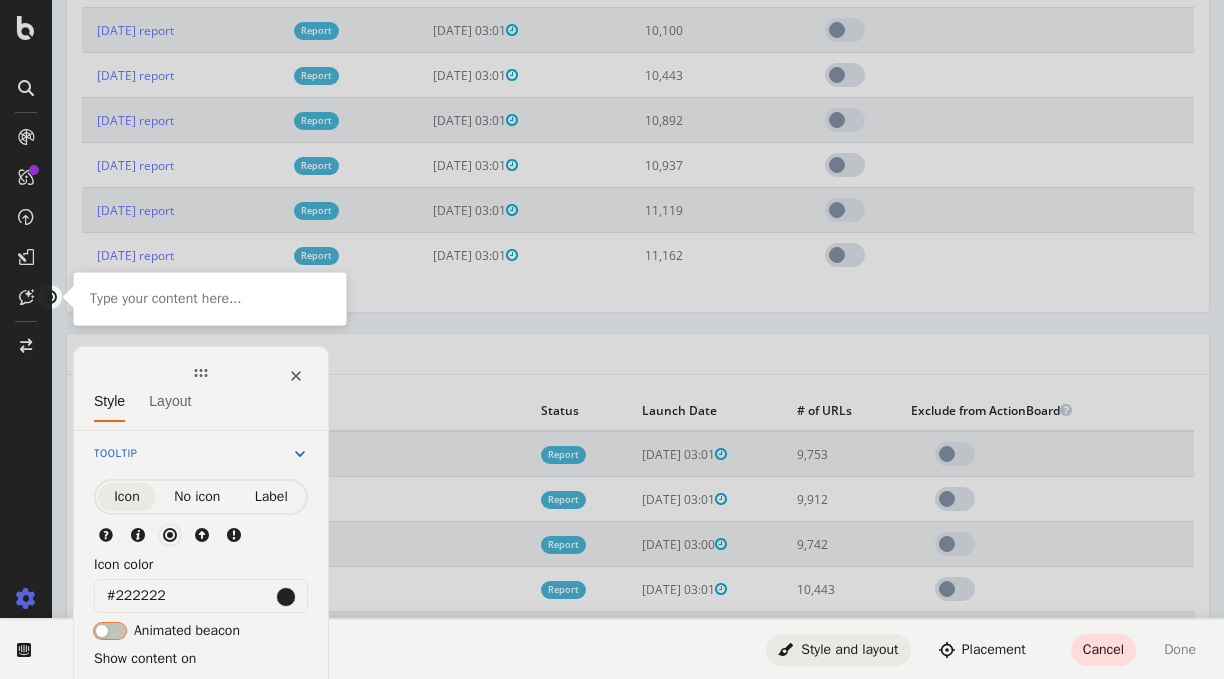 click 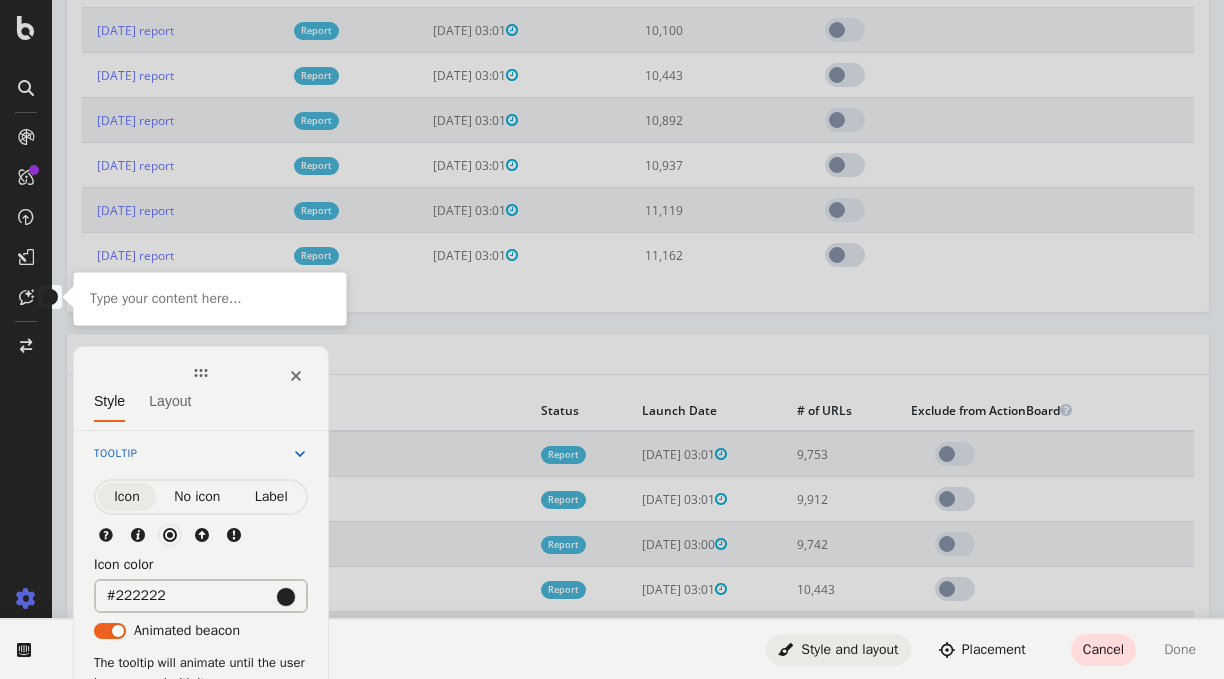 drag, startPoint x: 117, startPoint y: 593, endPoint x: 182, endPoint y: 598, distance: 65.192024 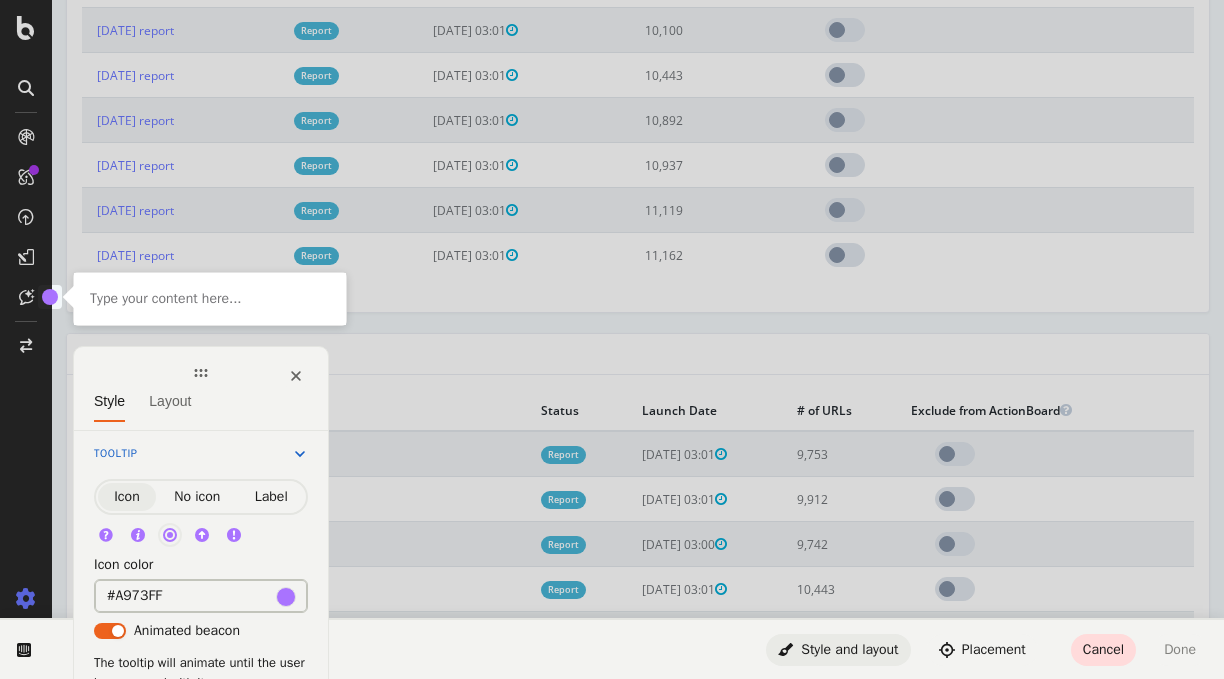 type on "#A973FF" 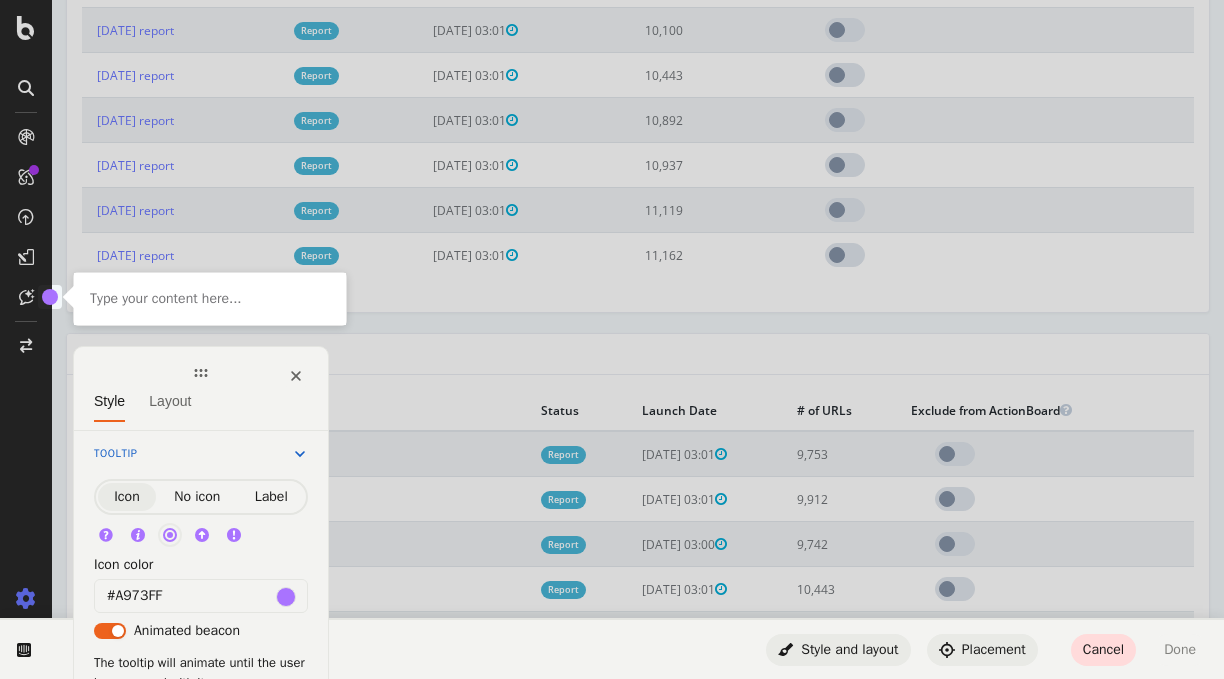 click on "Placement" at bounding box center (982, 649) 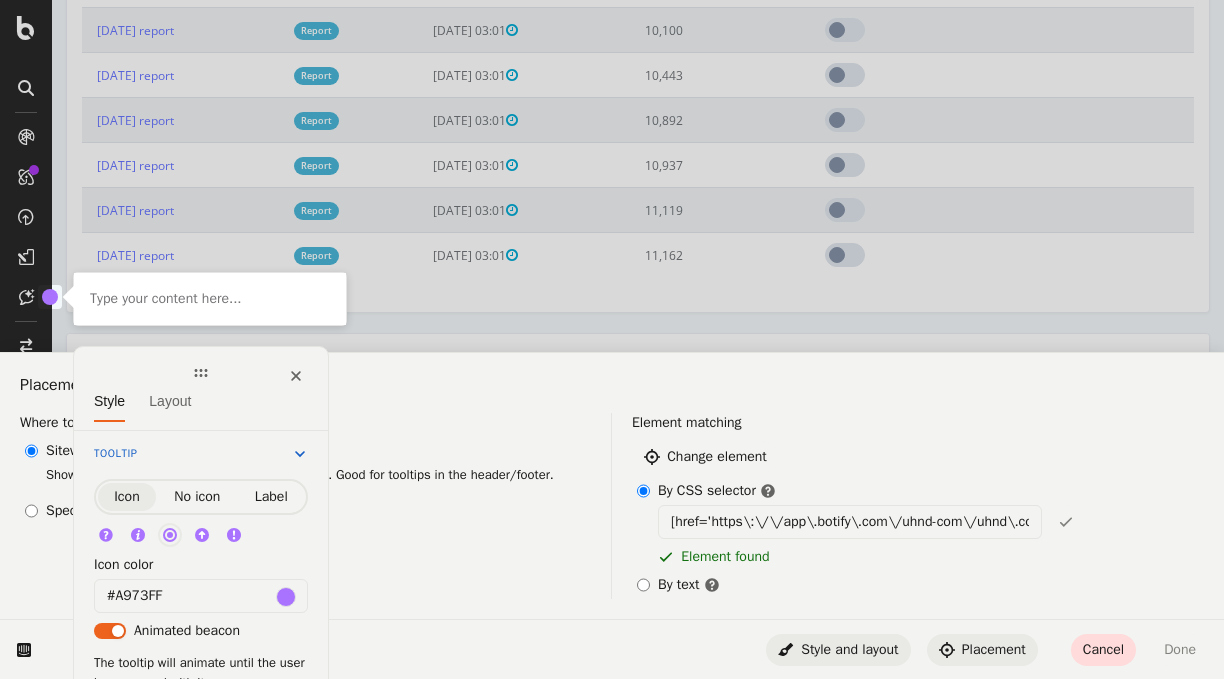 click on "The tooltip will animate until the user has engaged with it." 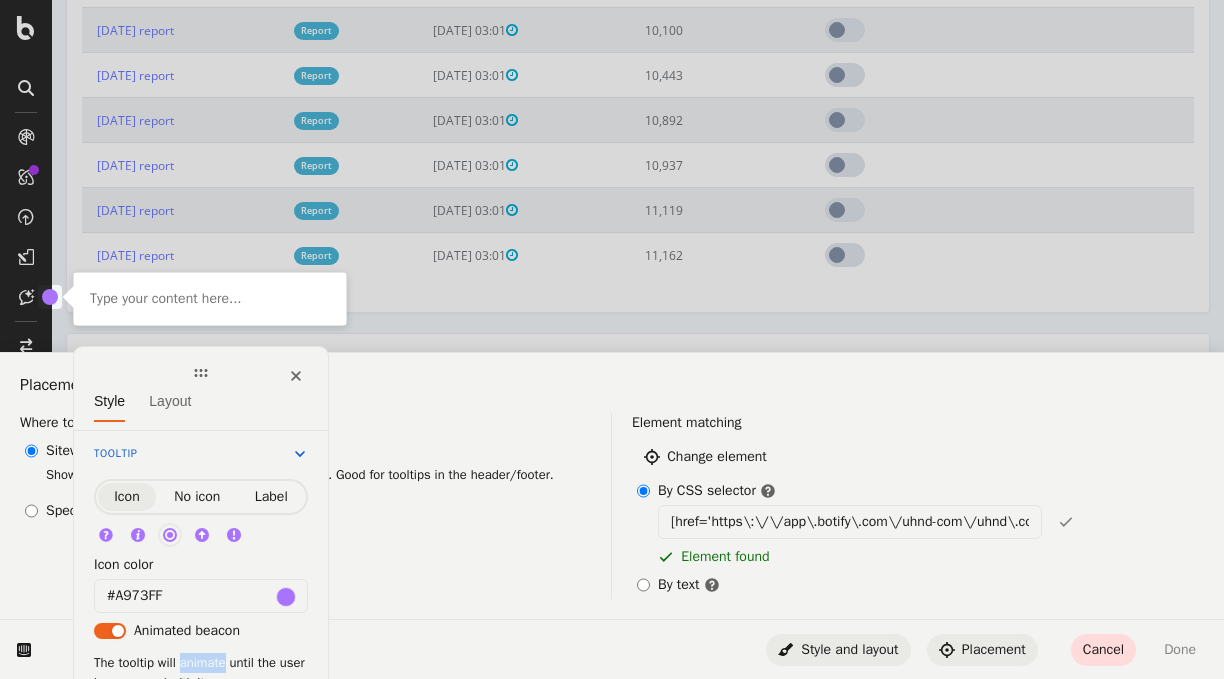 click on "The tooltip will animate until the user has engaged with it." 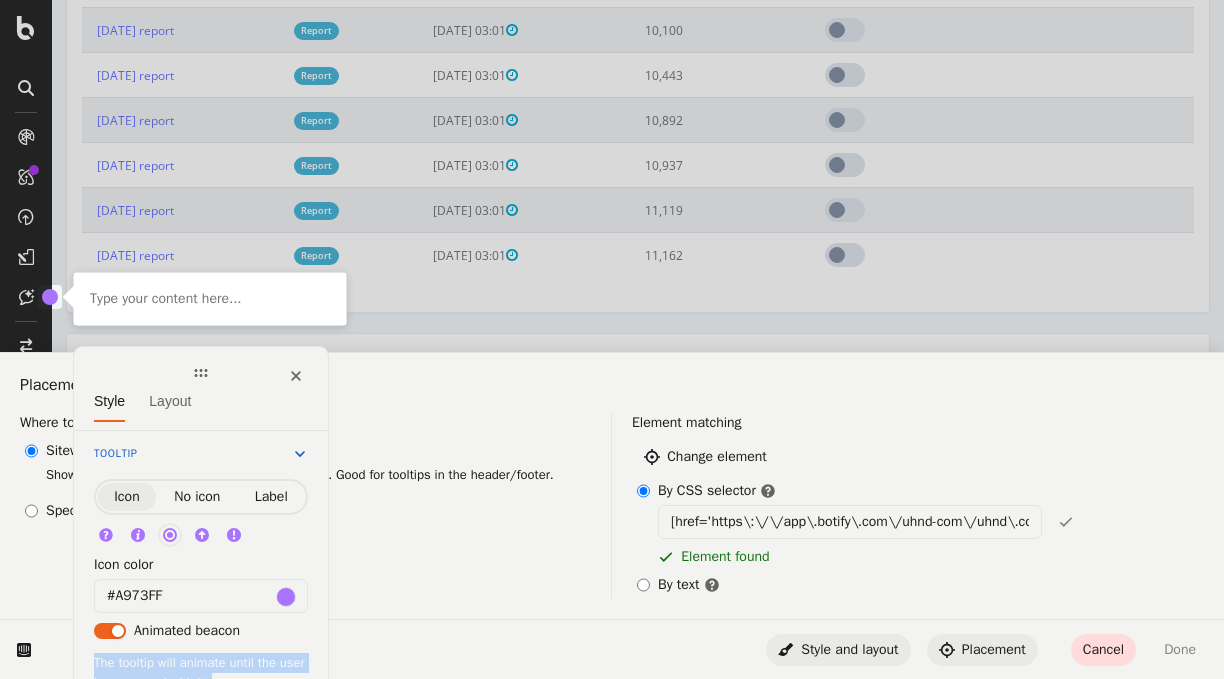 click on "The tooltip will animate until the user has engaged with it." 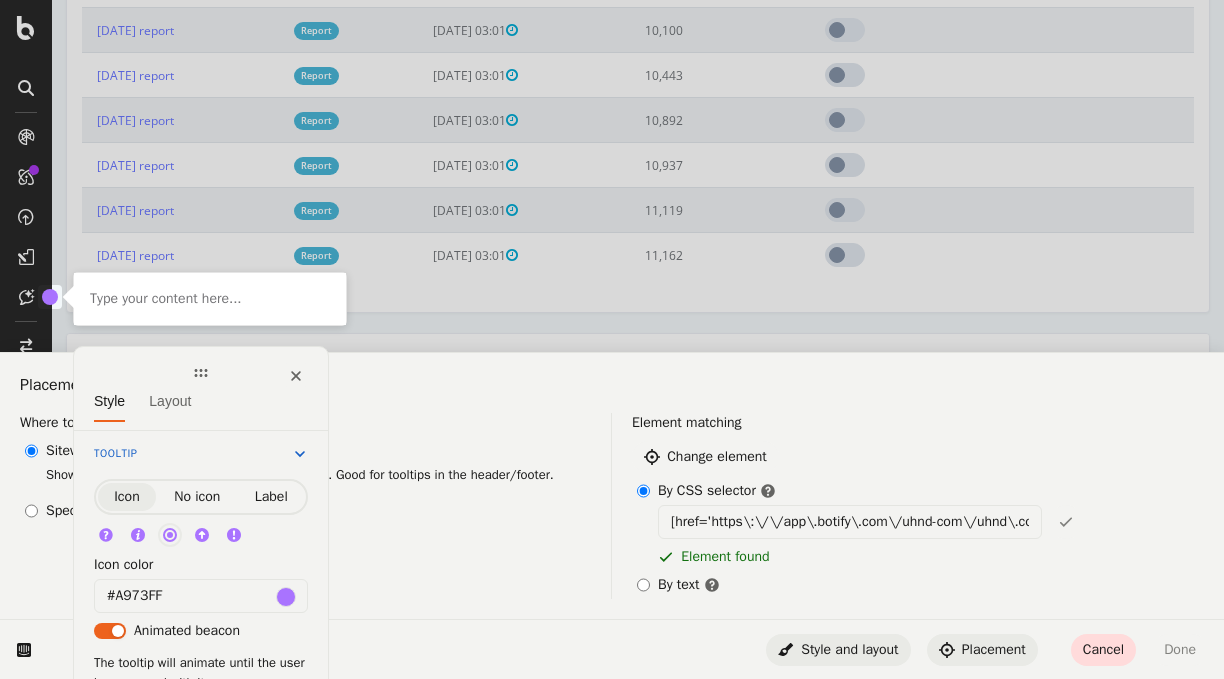 click on "Style and layout
Placement
Cancel
Done" at bounding box center (629, 650) 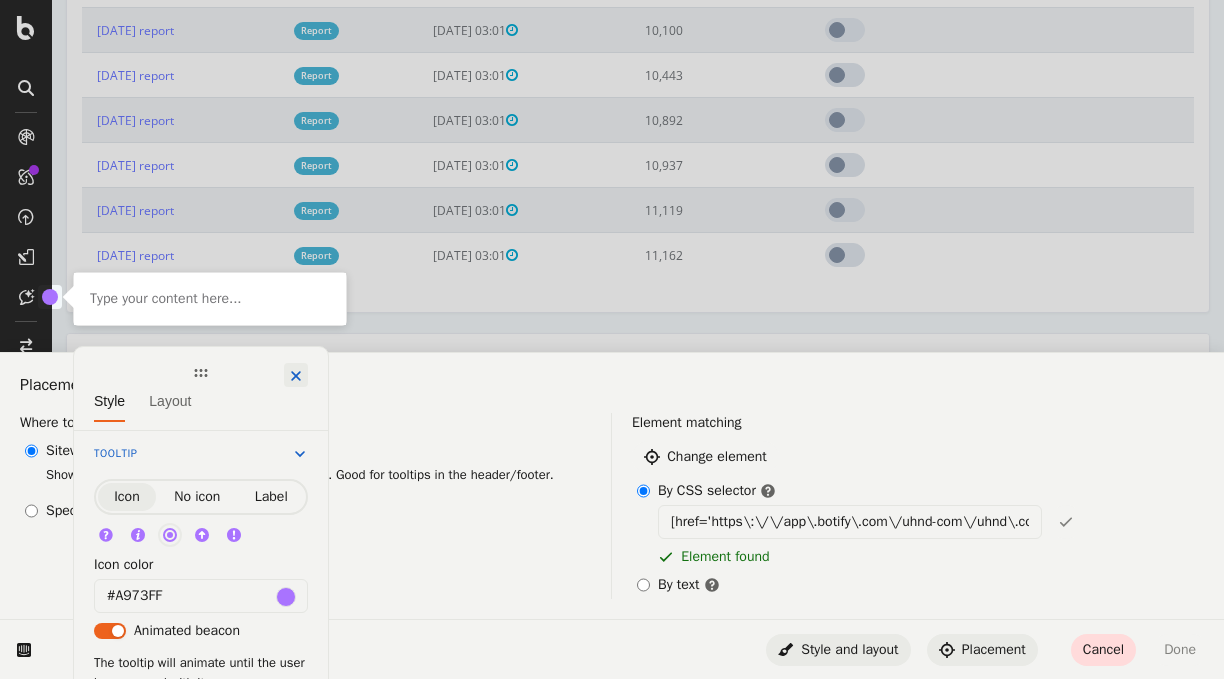 click 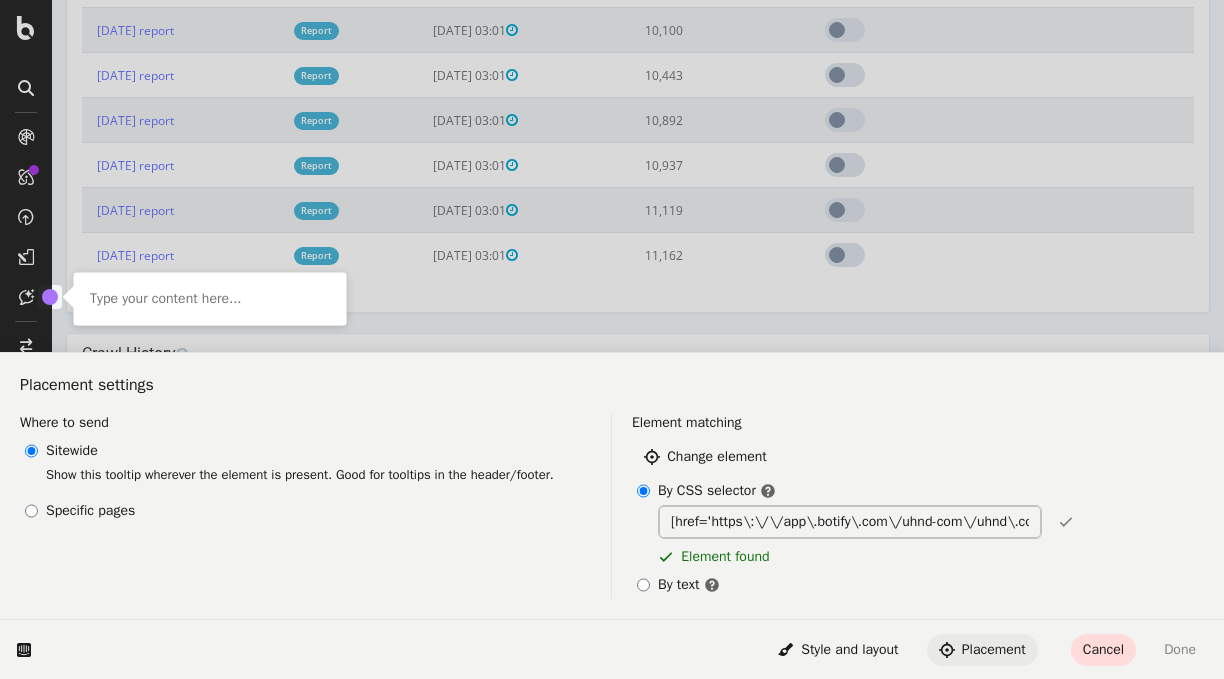 click on "[href='https\:\/\/app\.botify\.com\/uhnd-com\/uhnd\.com-demo-account\/o\/assist'] .sc-dkrFOg" at bounding box center [850, 522] 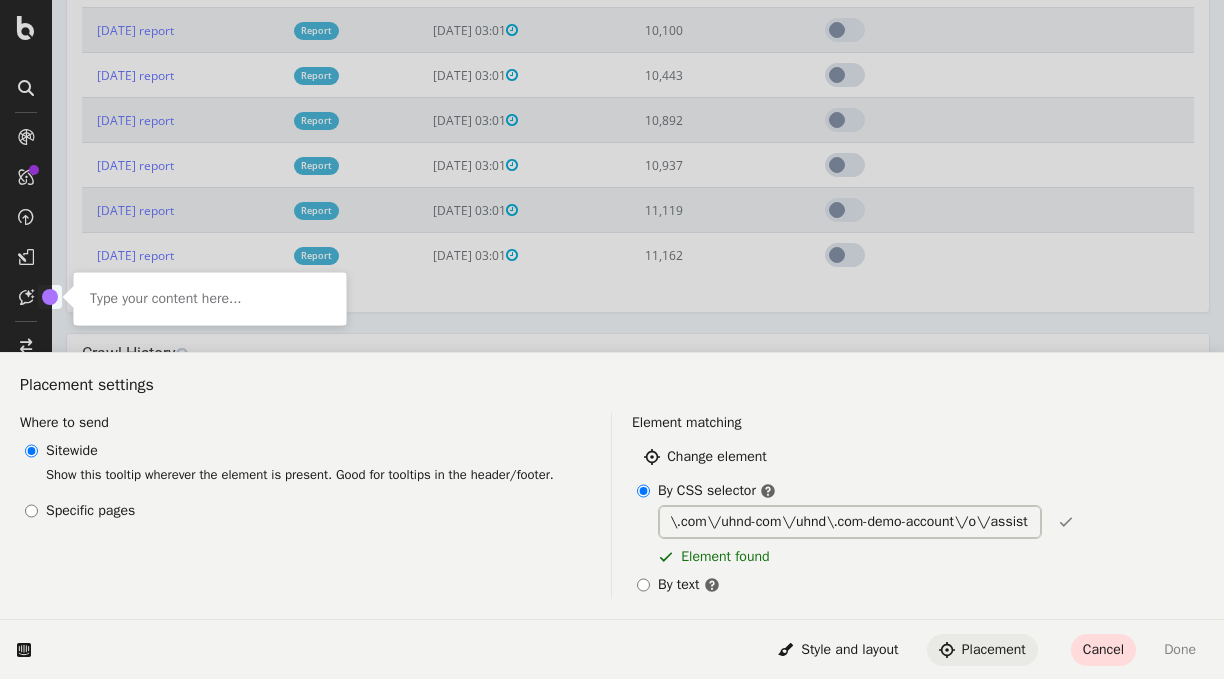 scroll, scrollTop: 0, scrollLeft: 252, axis: horizontal 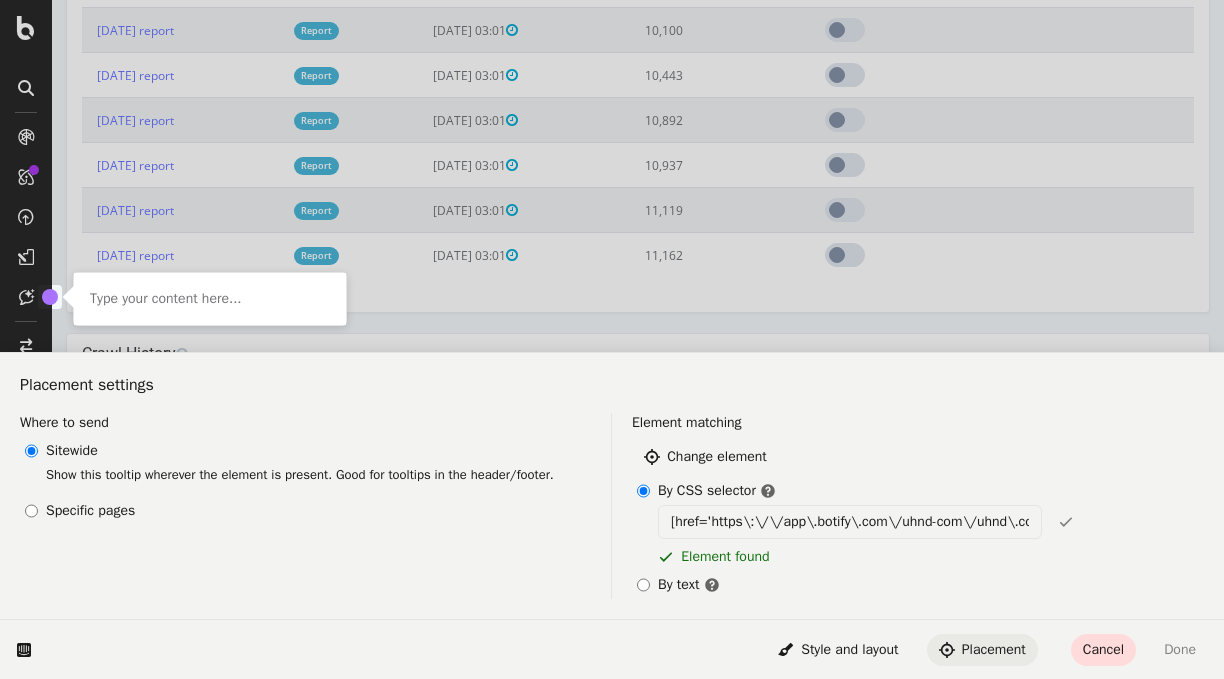 click on "Placement" at bounding box center (982, 649) 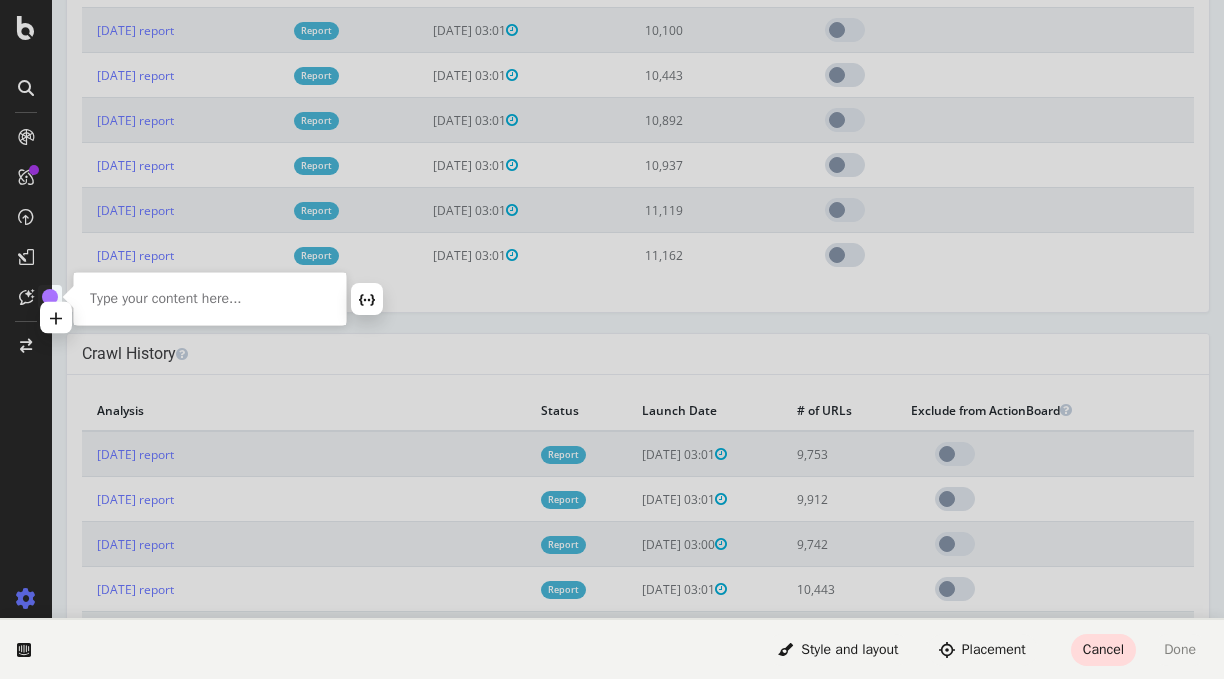 click at bounding box center (210, 299) 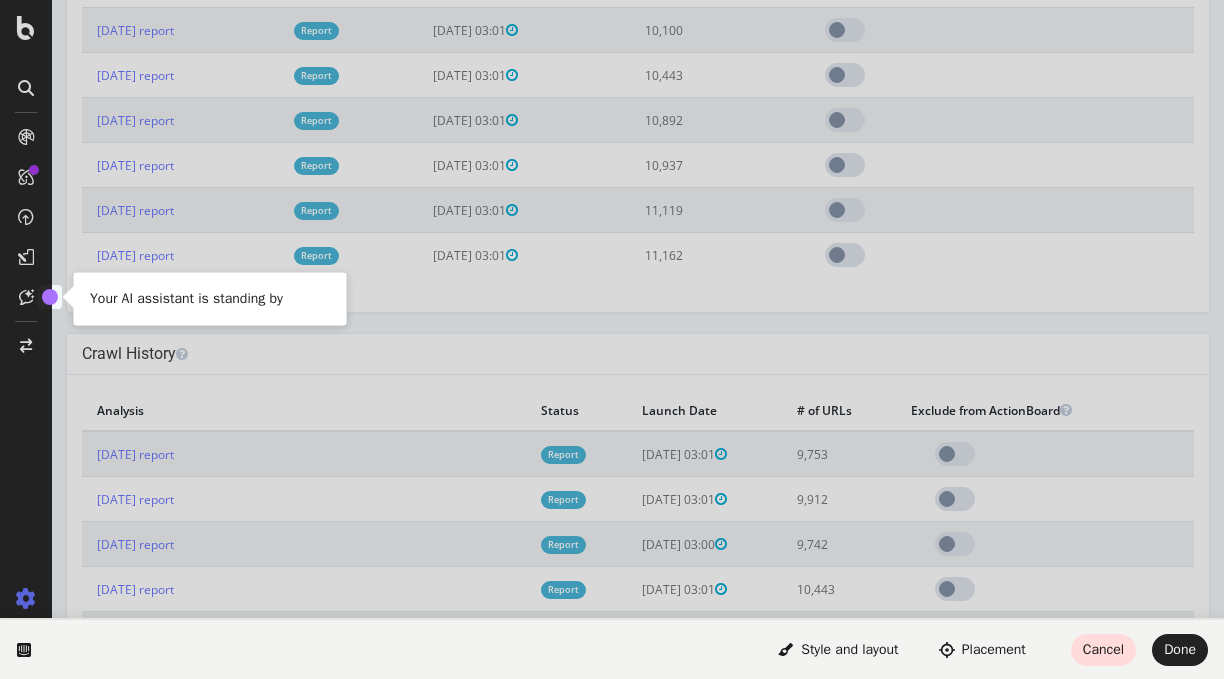 type 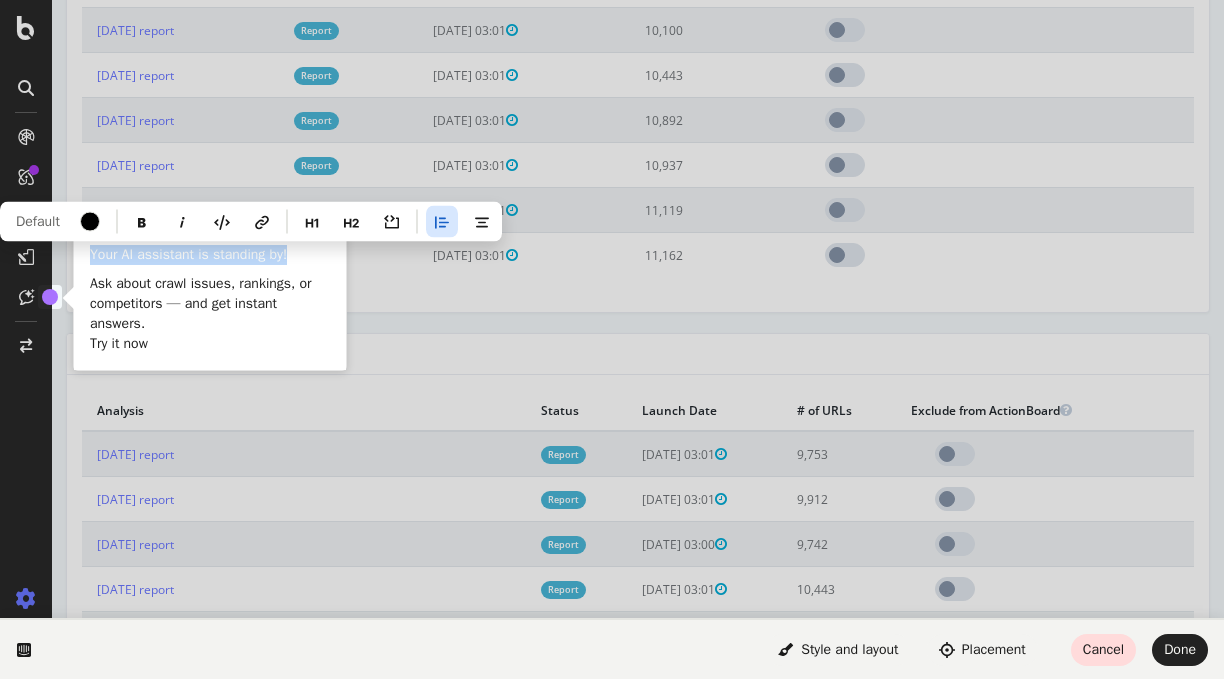 drag, startPoint x: 91, startPoint y: 247, endPoint x: 295, endPoint y: 263, distance: 204.6265 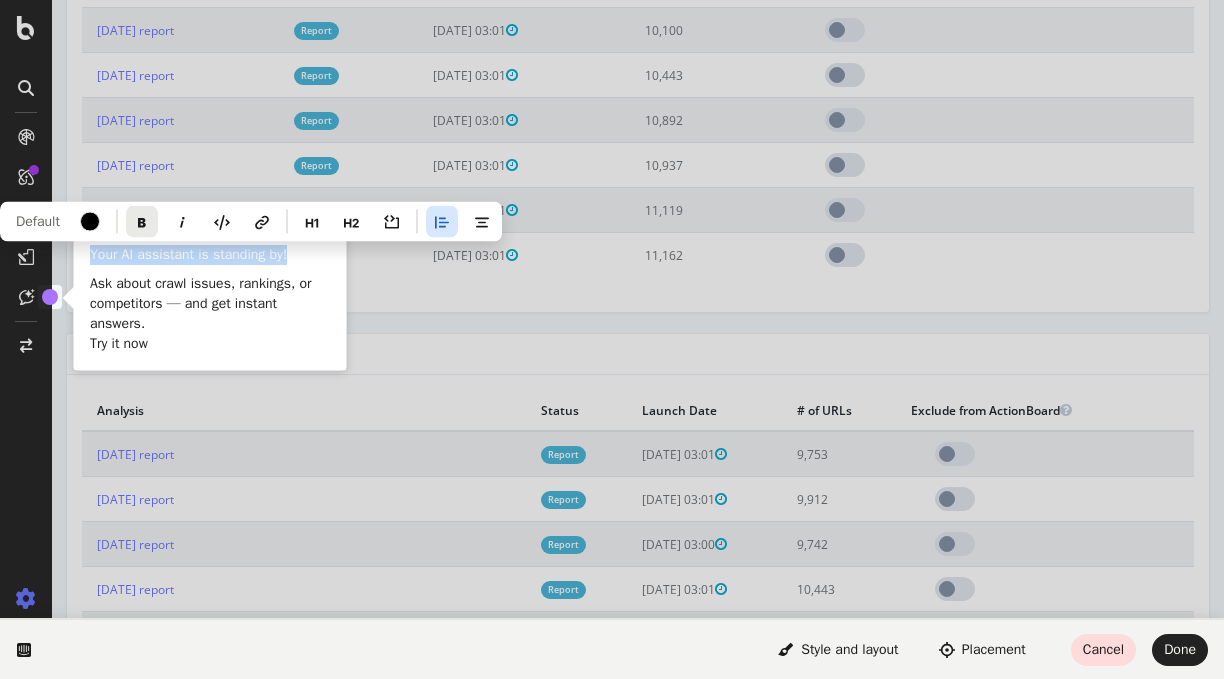 click 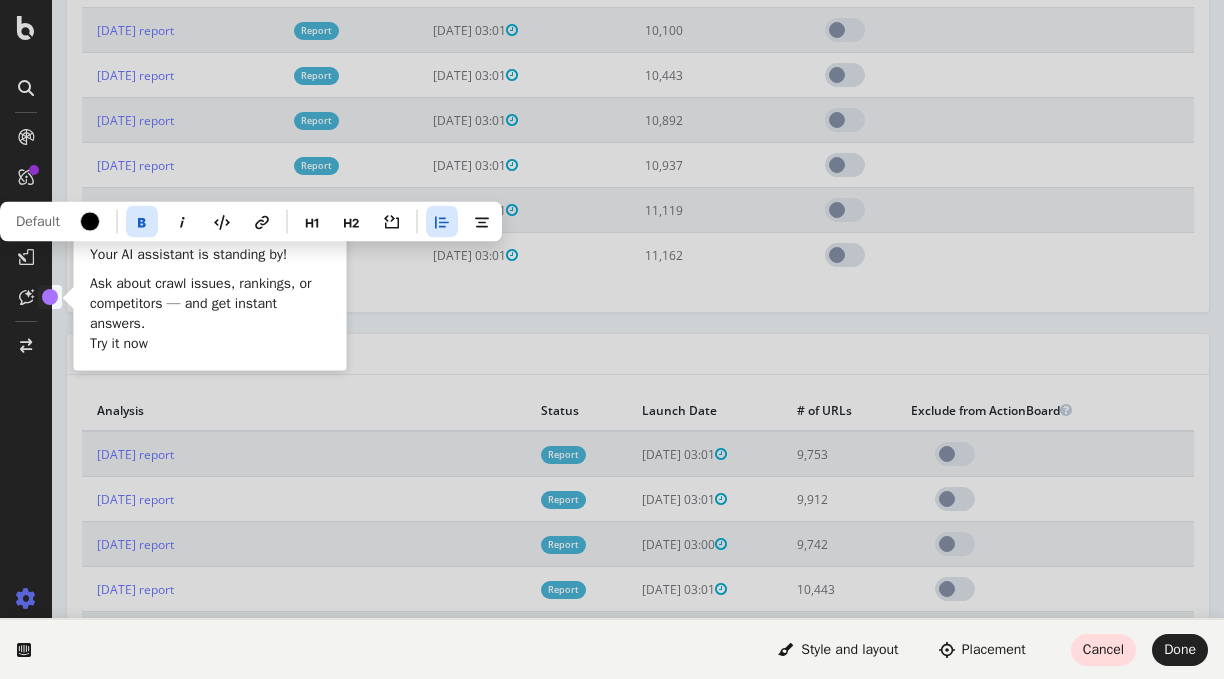 click on "Your AI assistant is standing by!" at bounding box center (188, 254) 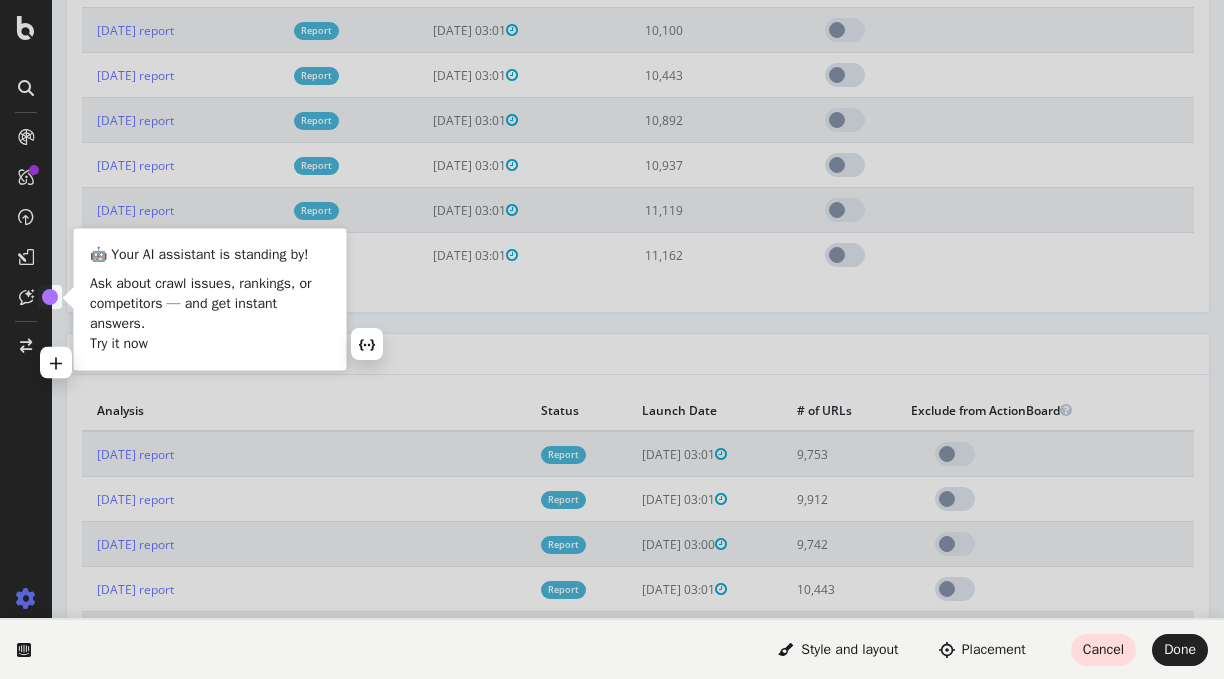 click on "Ask about crawl issues, rankings, or competitors — and get instant answers. Try it now" at bounding box center (210, 314) 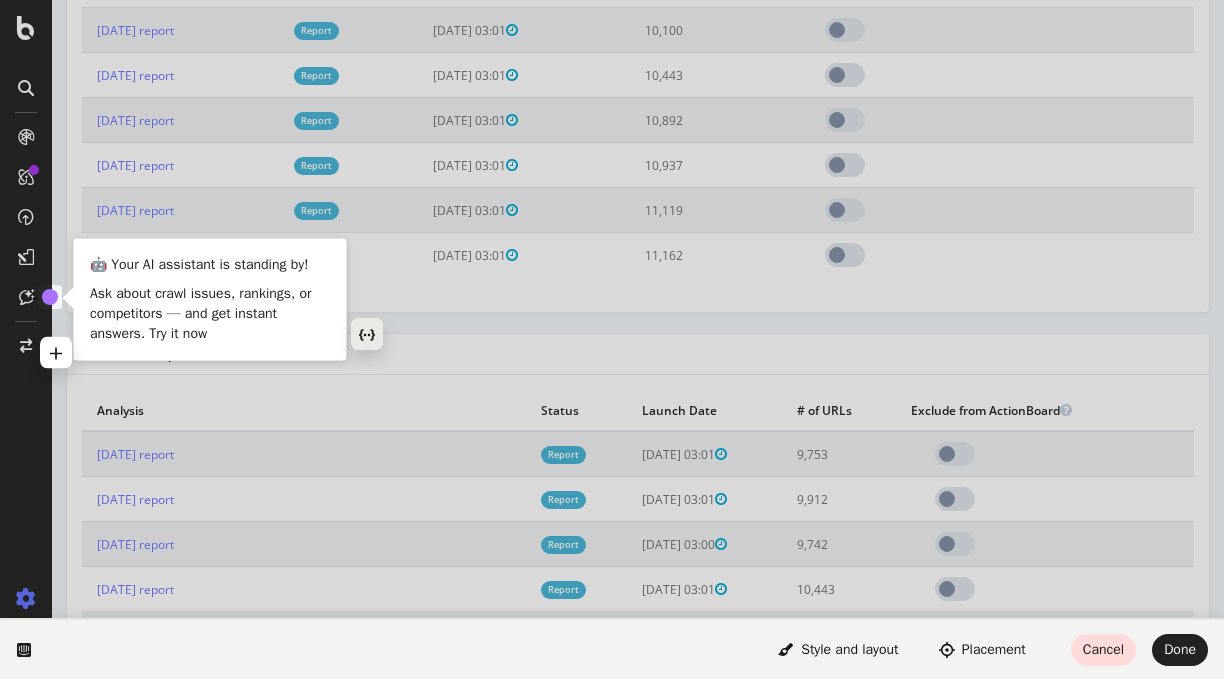 click 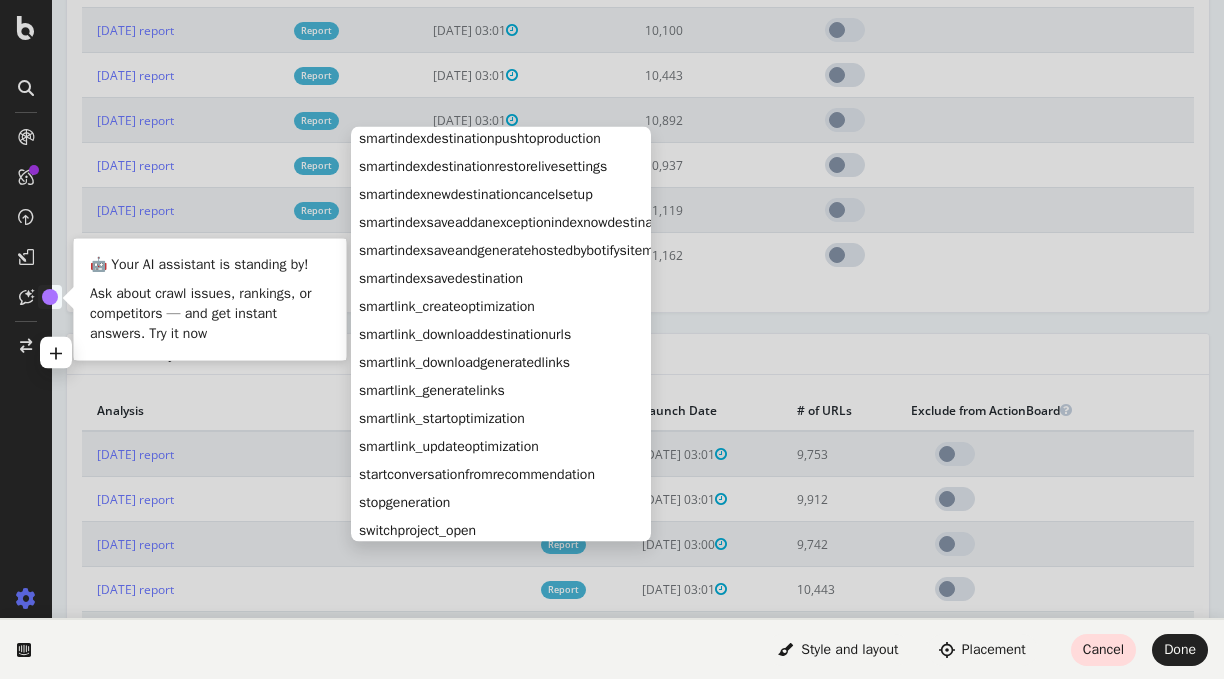 scroll, scrollTop: 8193, scrollLeft: 0, axis: vertical 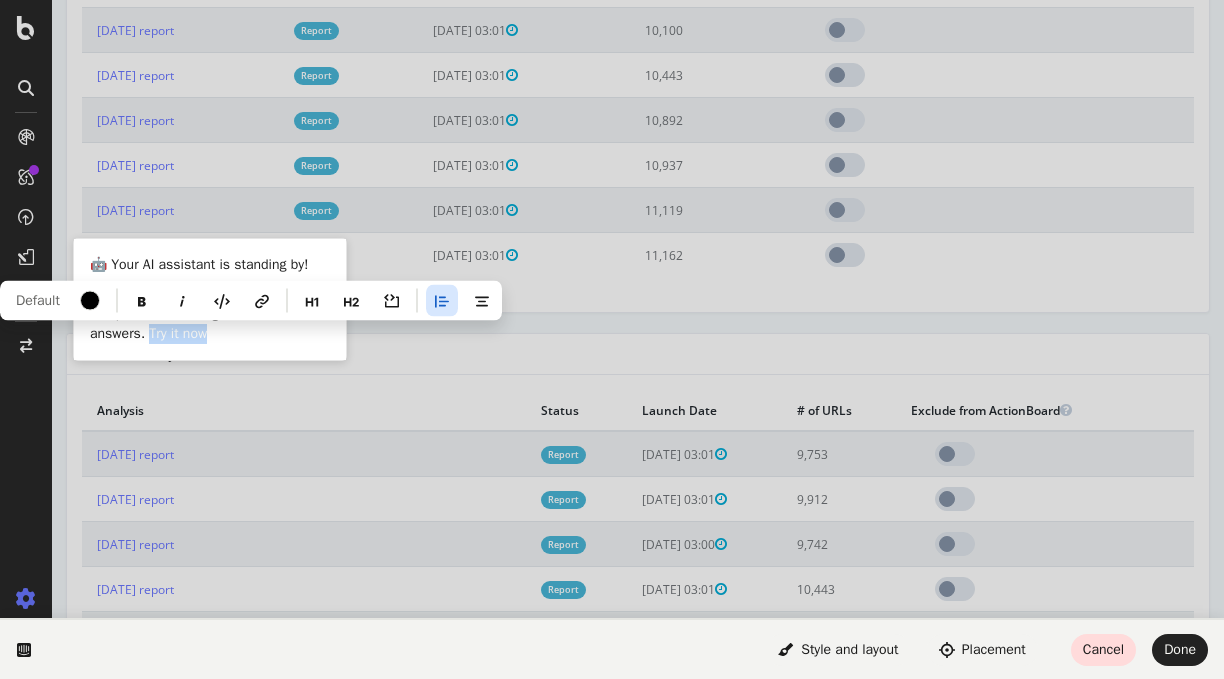 drag, startPoint x: 153, startPoint y: 334, endPoint x: 214, endPoint y: 337, distance: 61.073727 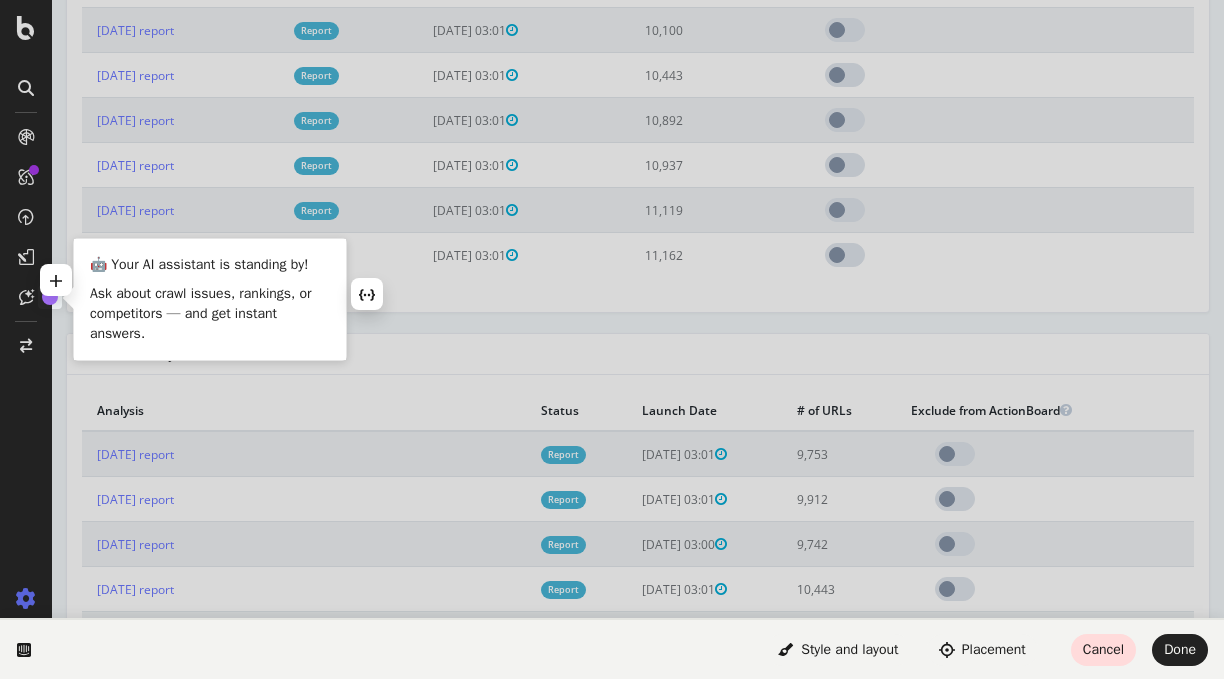 click on "Ask about crawl issues, rankings, or competitors — and get instant answers." at bounding box center (210, 314) 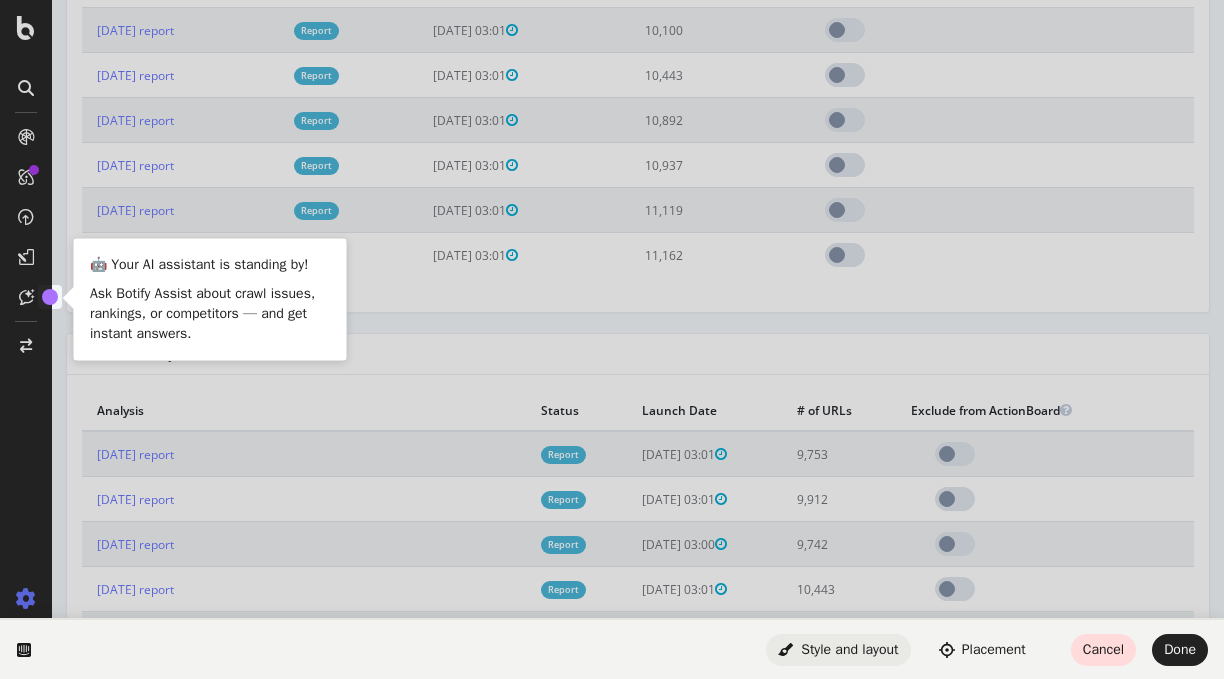 click on "Style and layout" at bounding box center [838, 649] 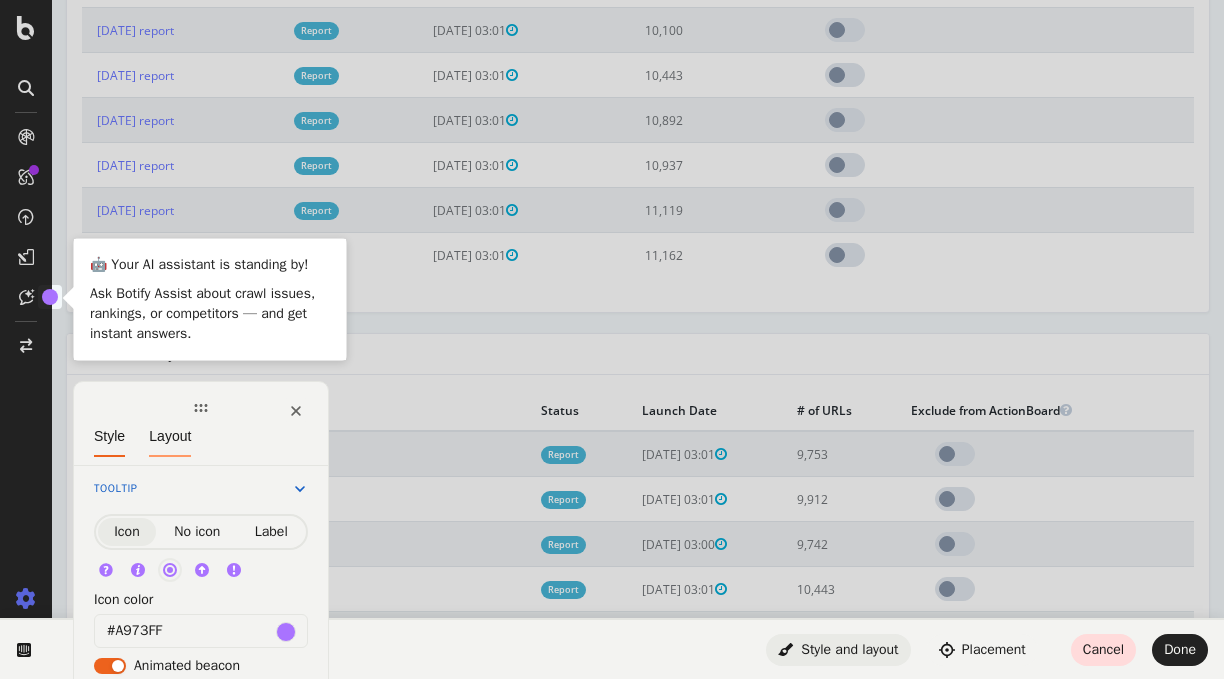 click on "Layout" at bounding box center (170, 436) 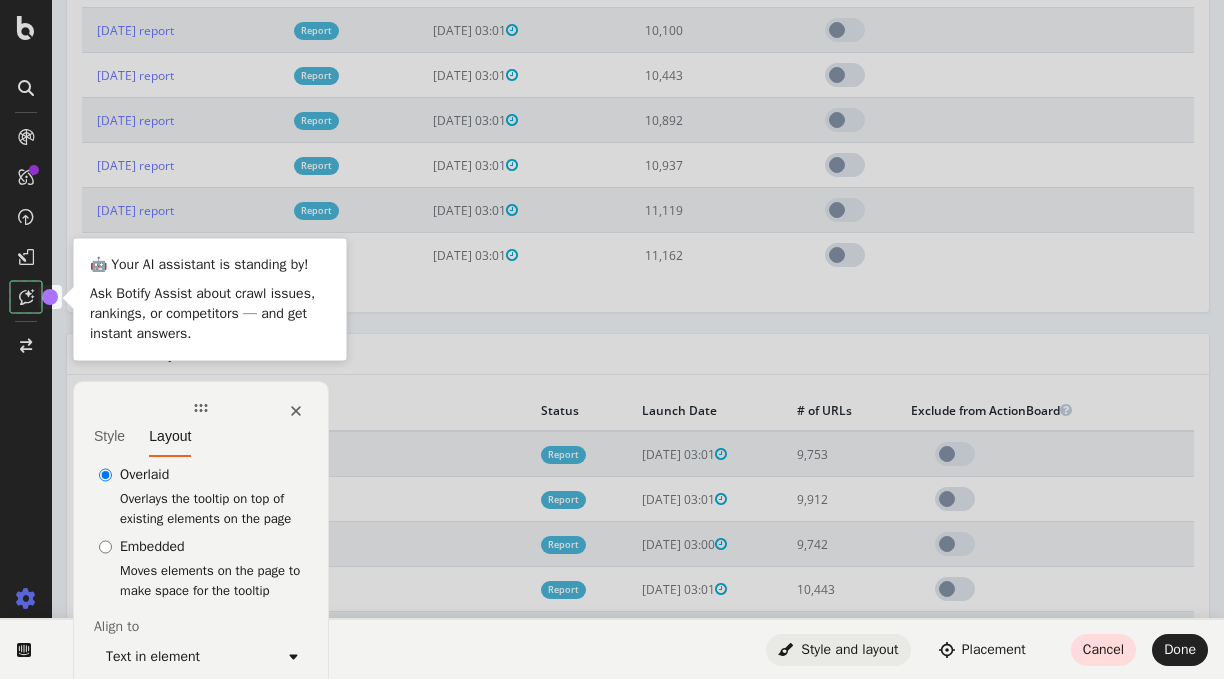 click on "Embedded" at bounding box center [105, 547] 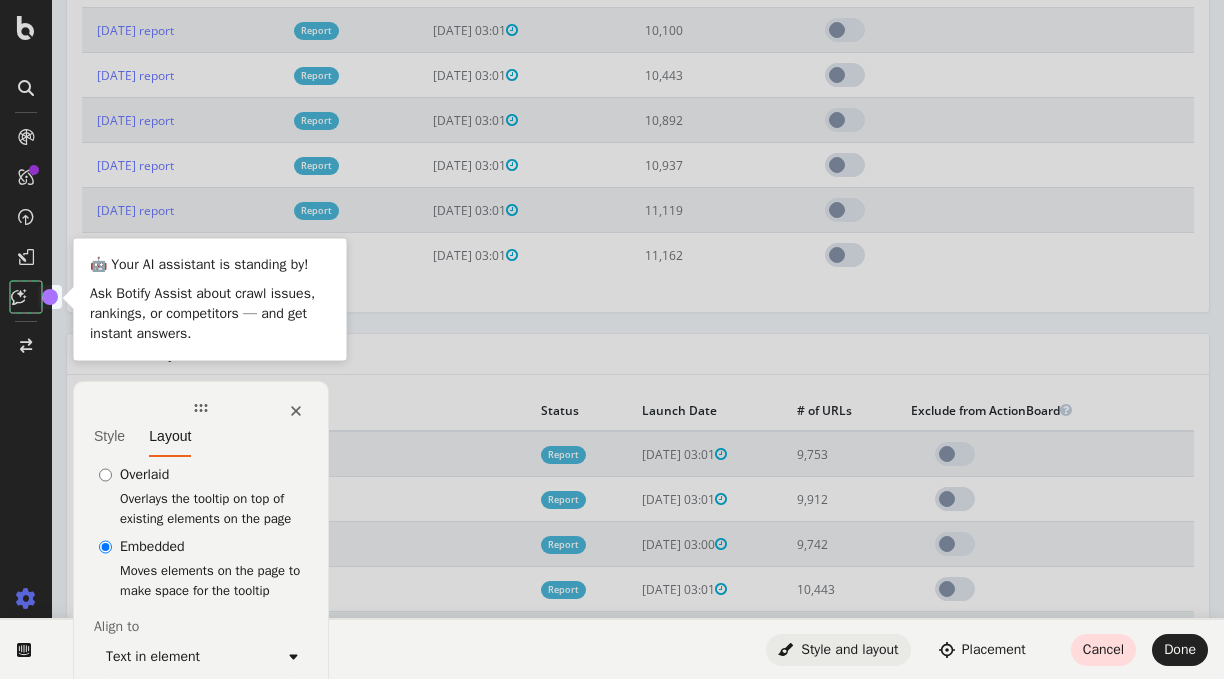 click on "Overlaid" 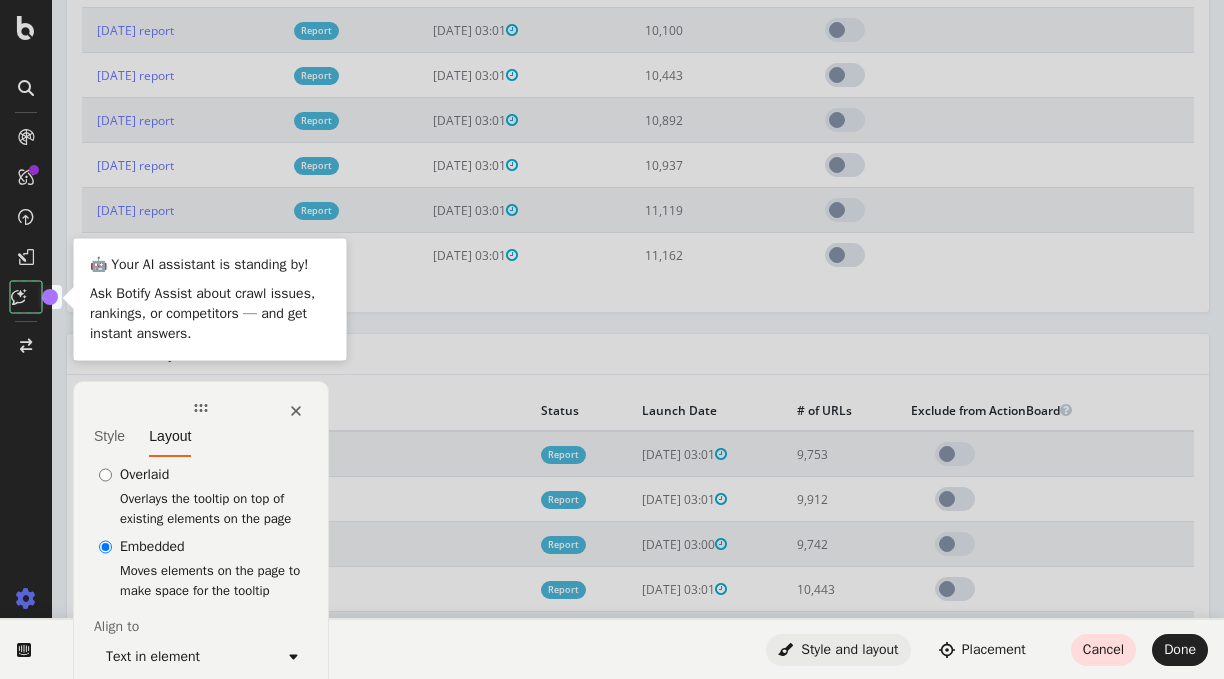 radio on "true" 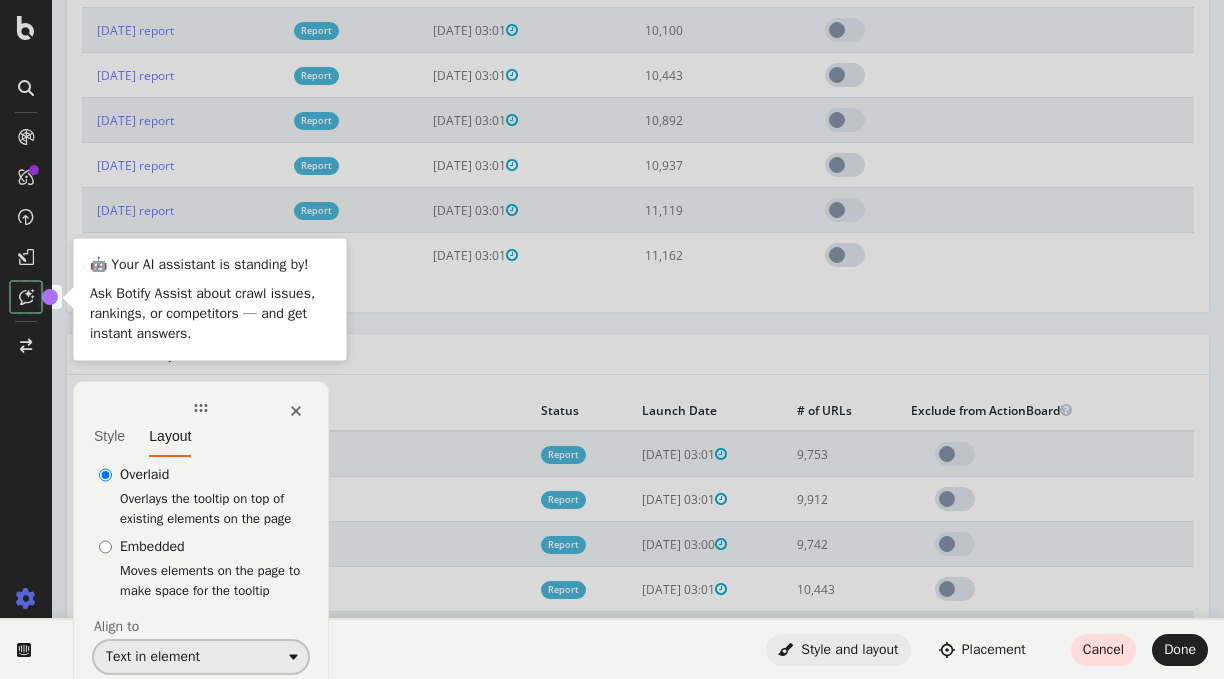 click 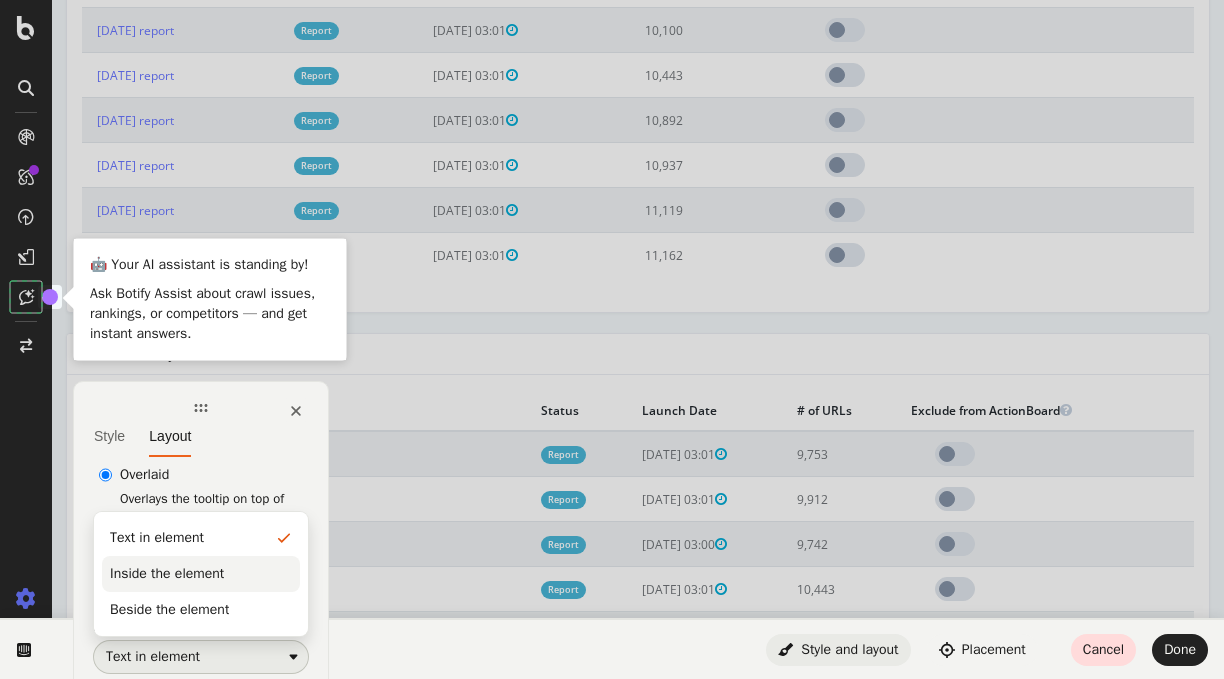 click on "Inside the element" at bounding box center [167, 574] 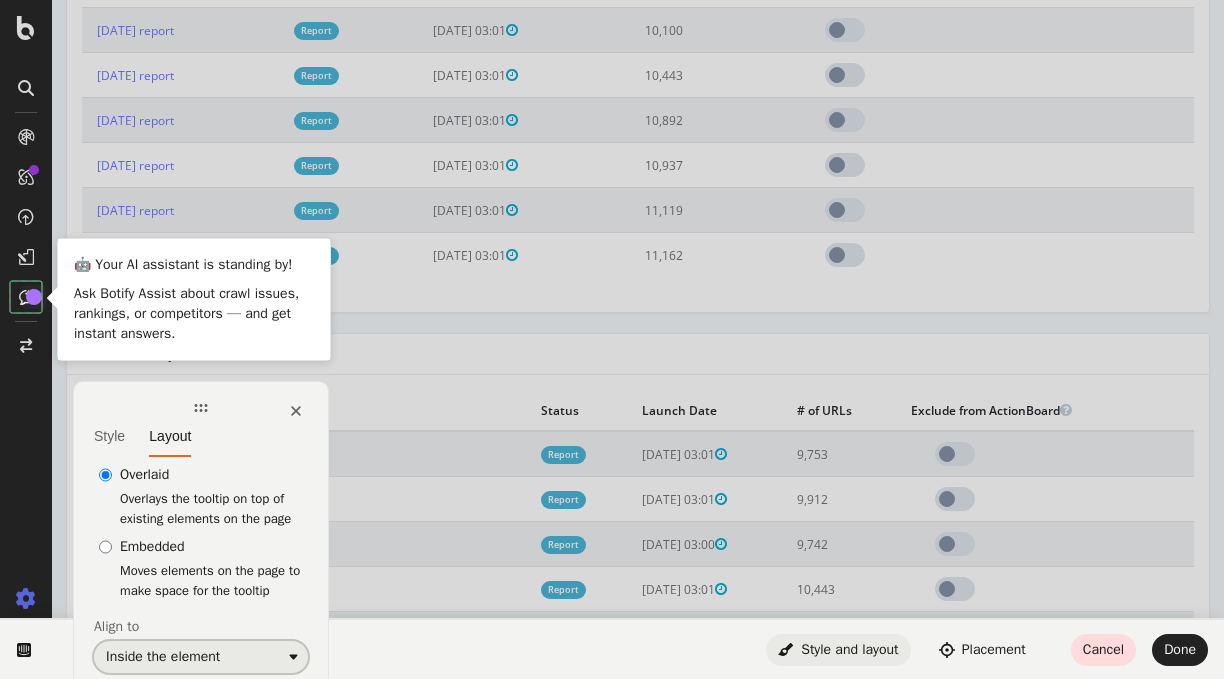 click on "Inside the element" at bounding box center [163, 657] 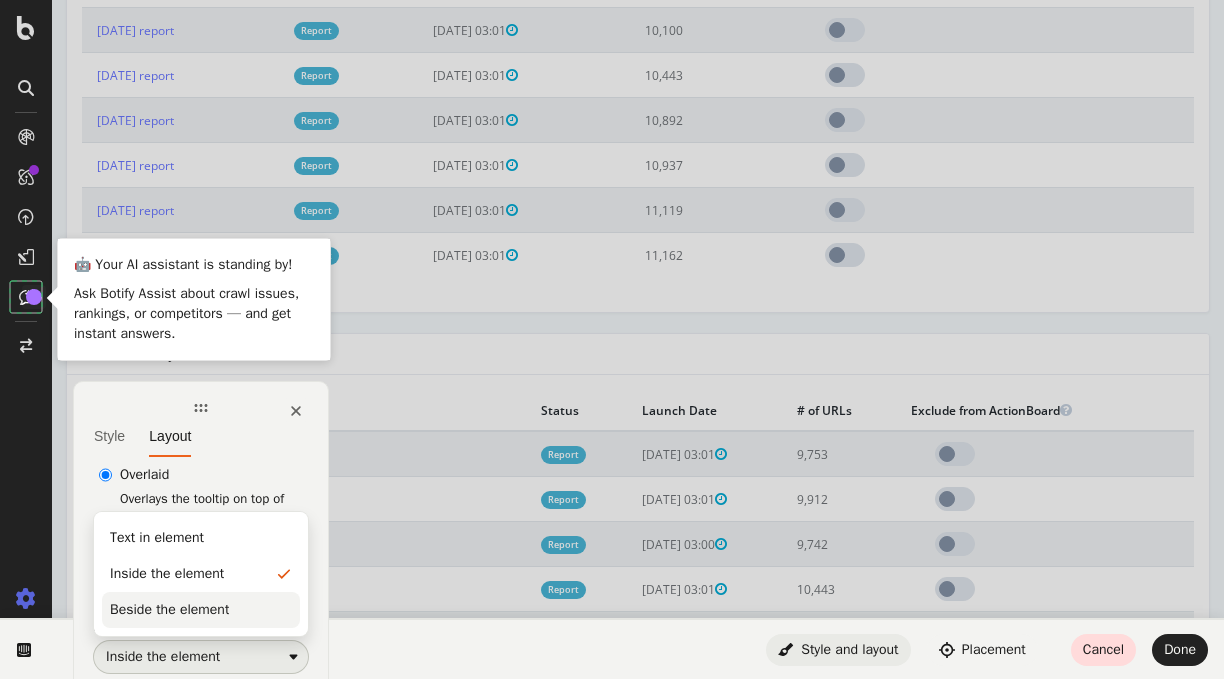 click on "Beside the element" at bounding box center (169, 610) 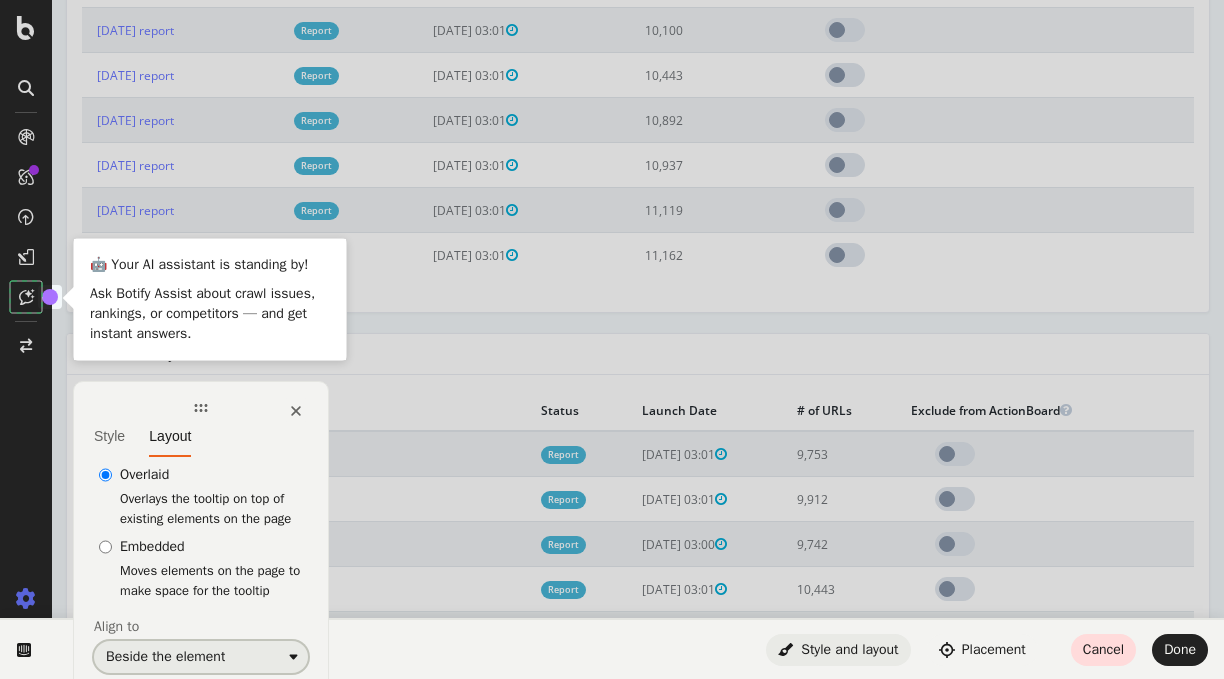 click on "Beside the element" at bounding box center (165, 657) 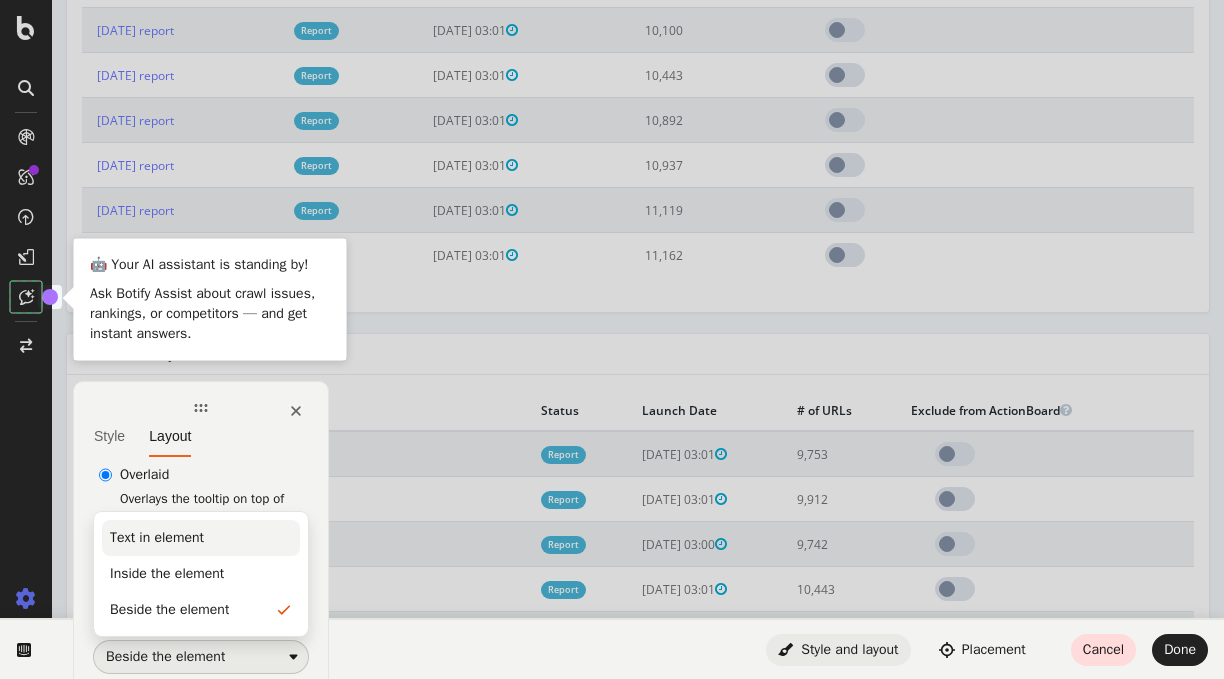 click on "Text in element" at bounding box center [157, 538] 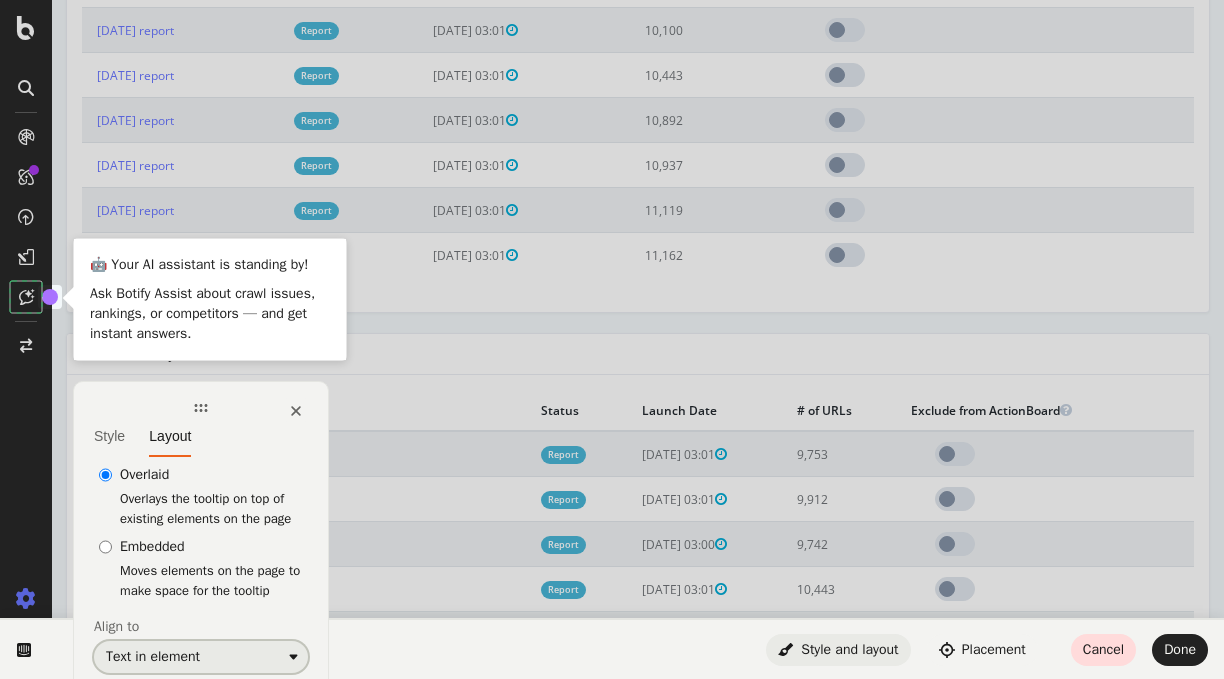 click on "Text in element" at bounding box center [153, 657] 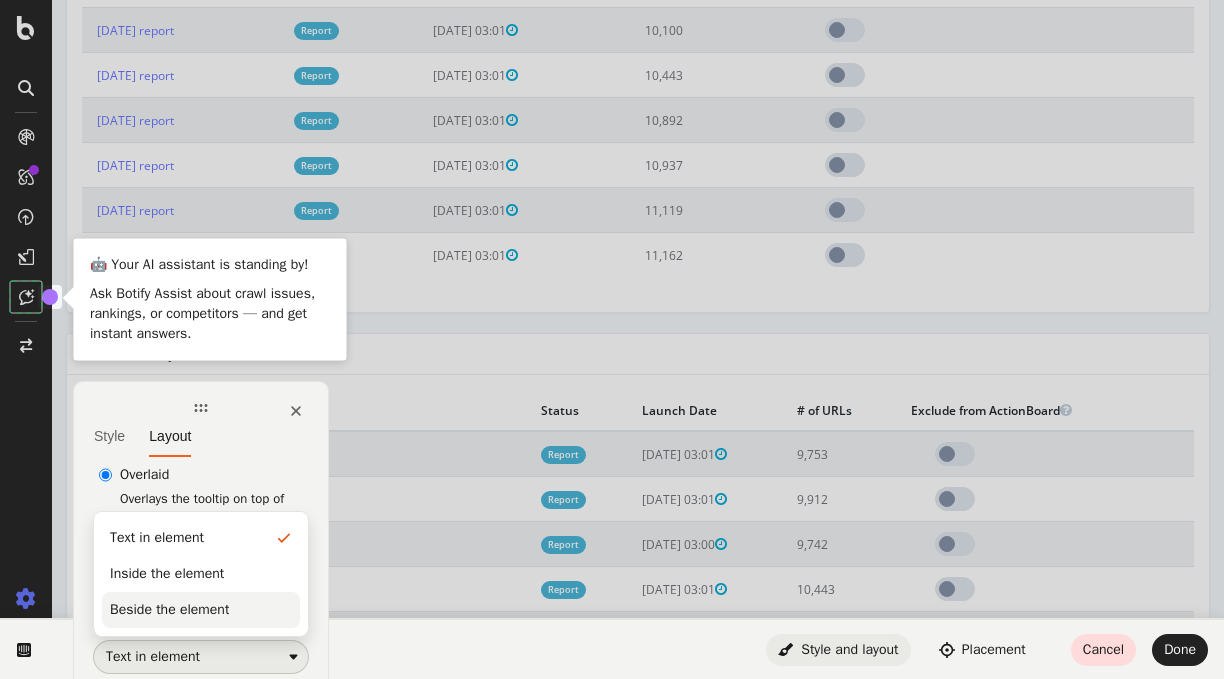 click on "Beside the element" at bounding box center [169, 610] 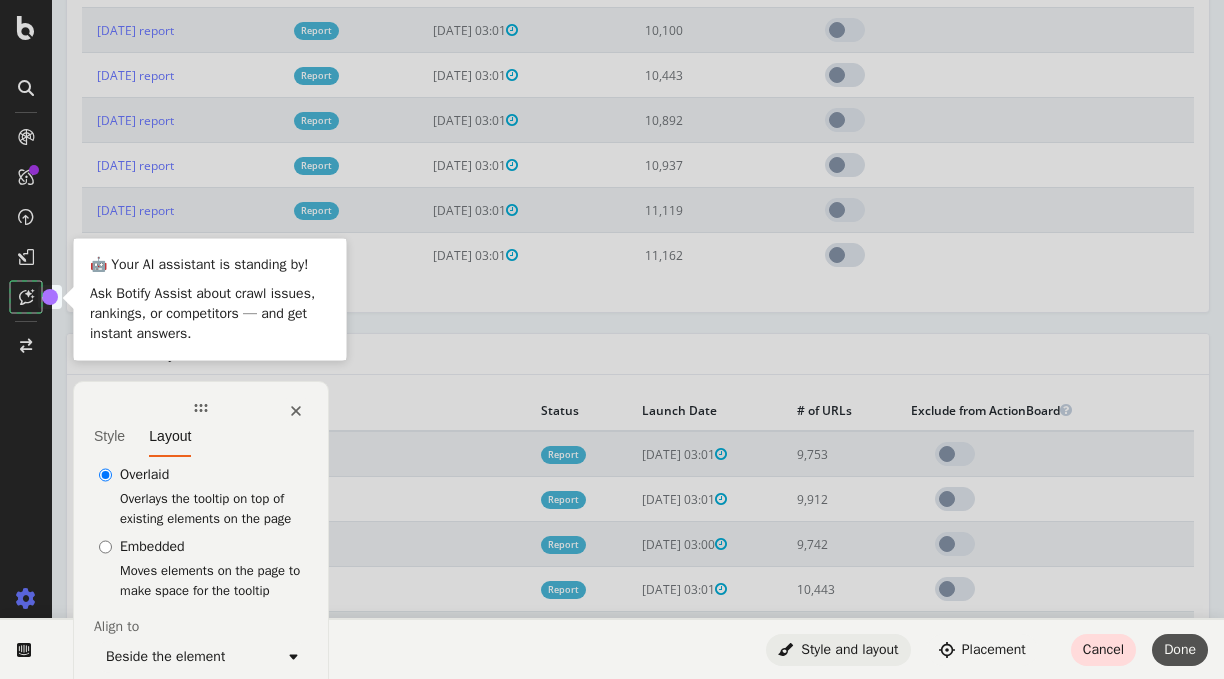 click on "Done" at bounding box center (1180, 649) 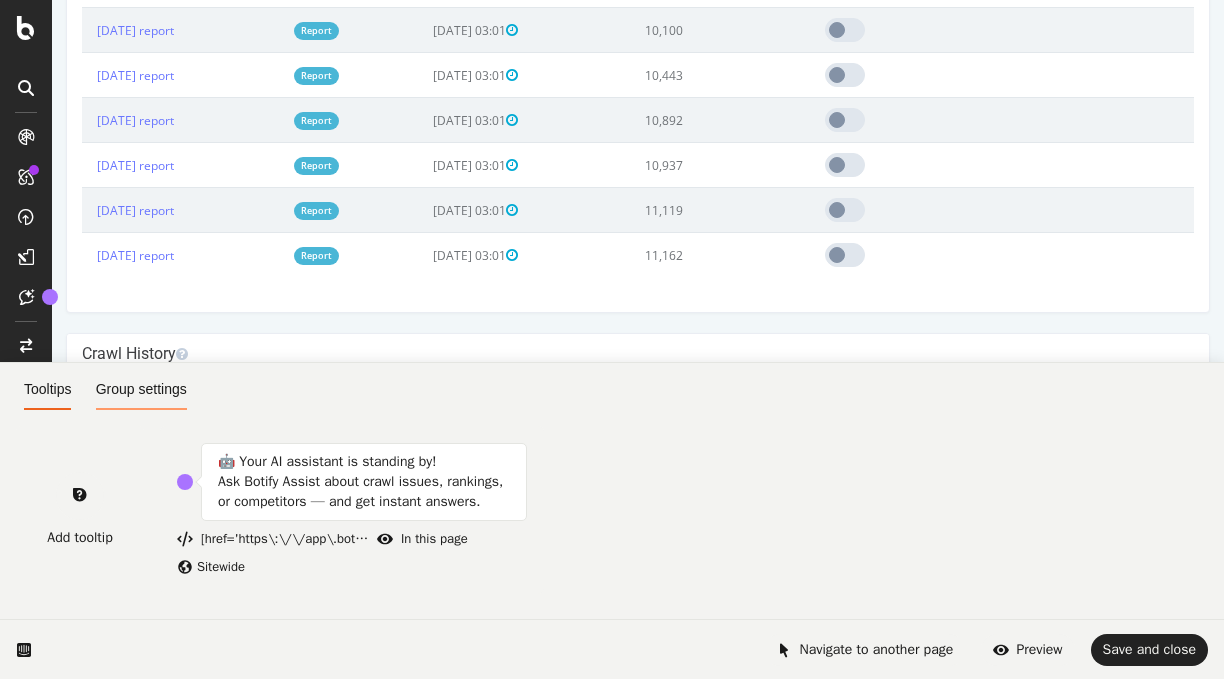 click on "Group settings" at bounding box center [141, 389] 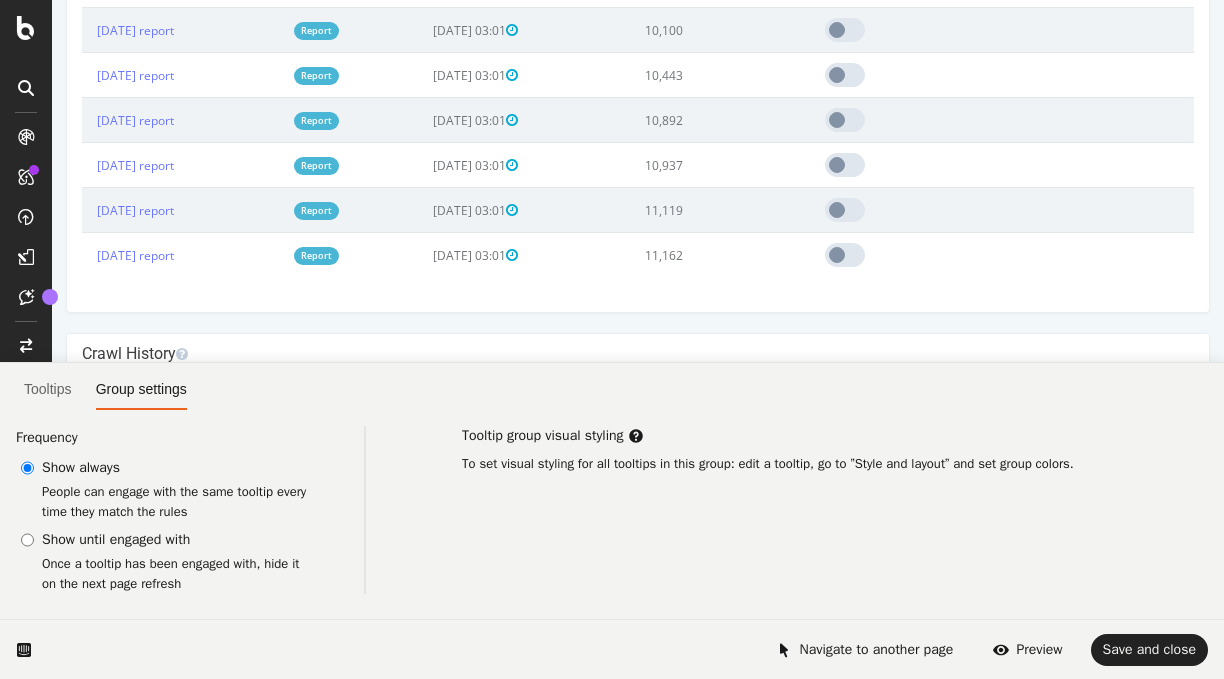 click on "Show until engaged with" at bounding box center (27, 540) 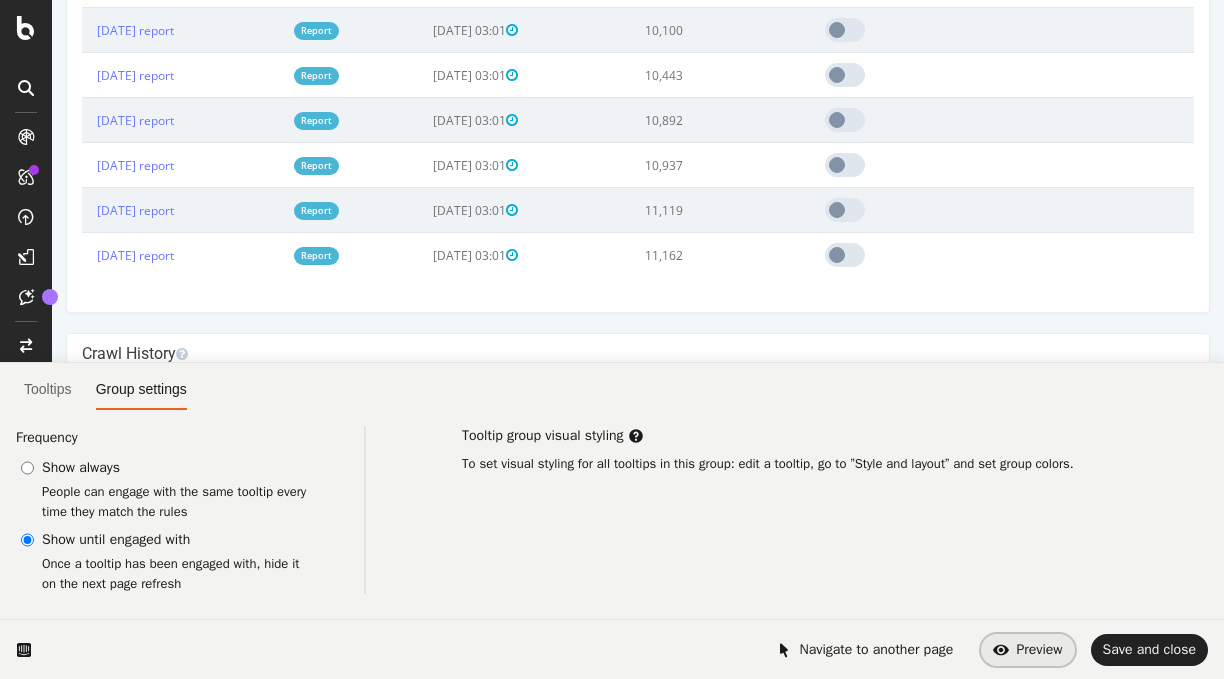 click on "Preview" at bounding box center (1027, 649) 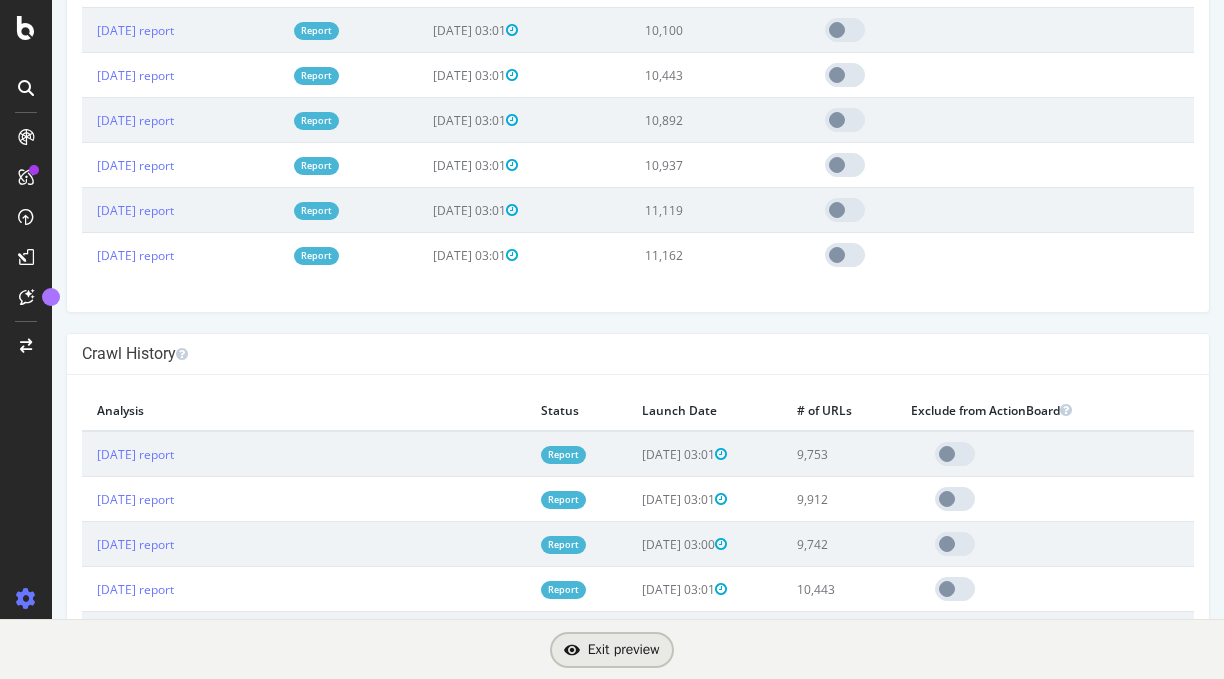 click on "Exit preview" at bounding box center (611, 649) 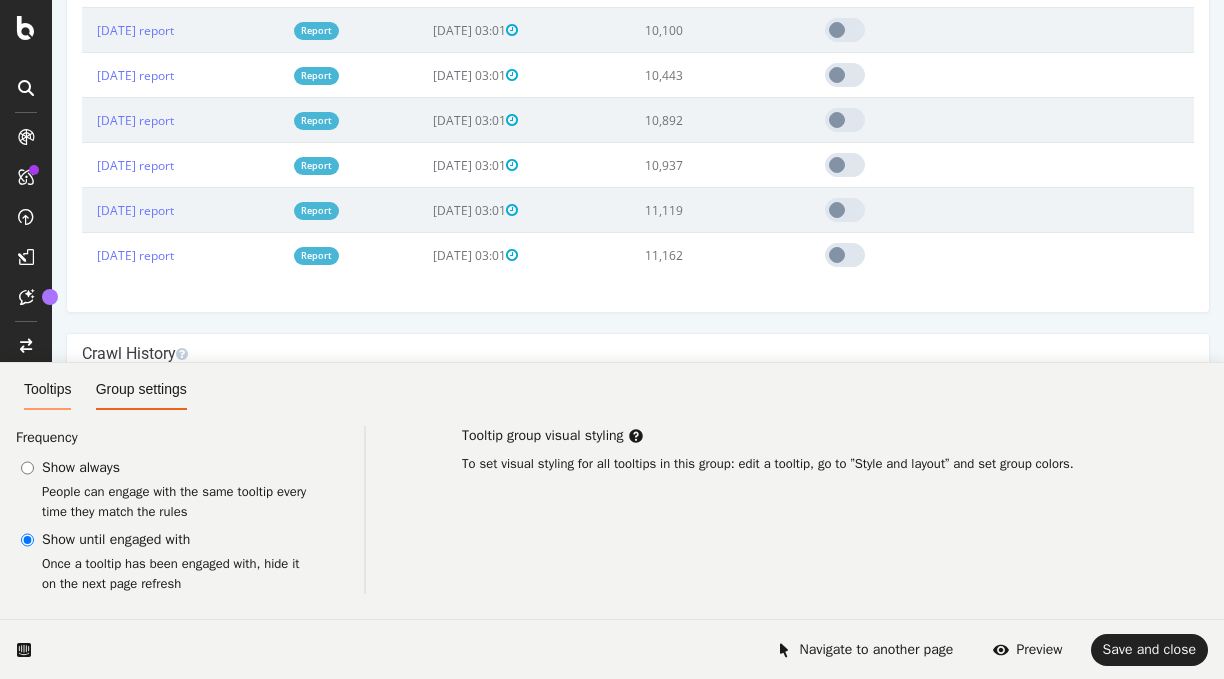 click on "Tooltips" at bounding box center [47, 389] 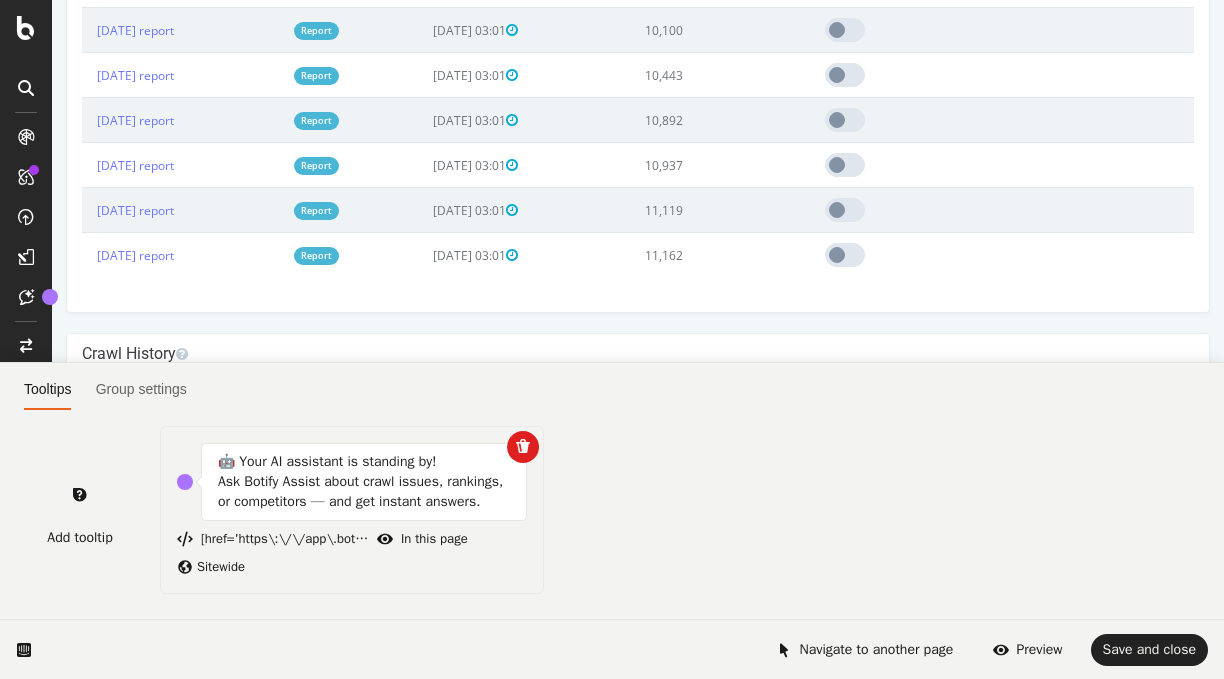 click on "Ask Botify Assist about crawl issues, rankings, or competitors — and get instant answers." at bounding box center [364, 492] 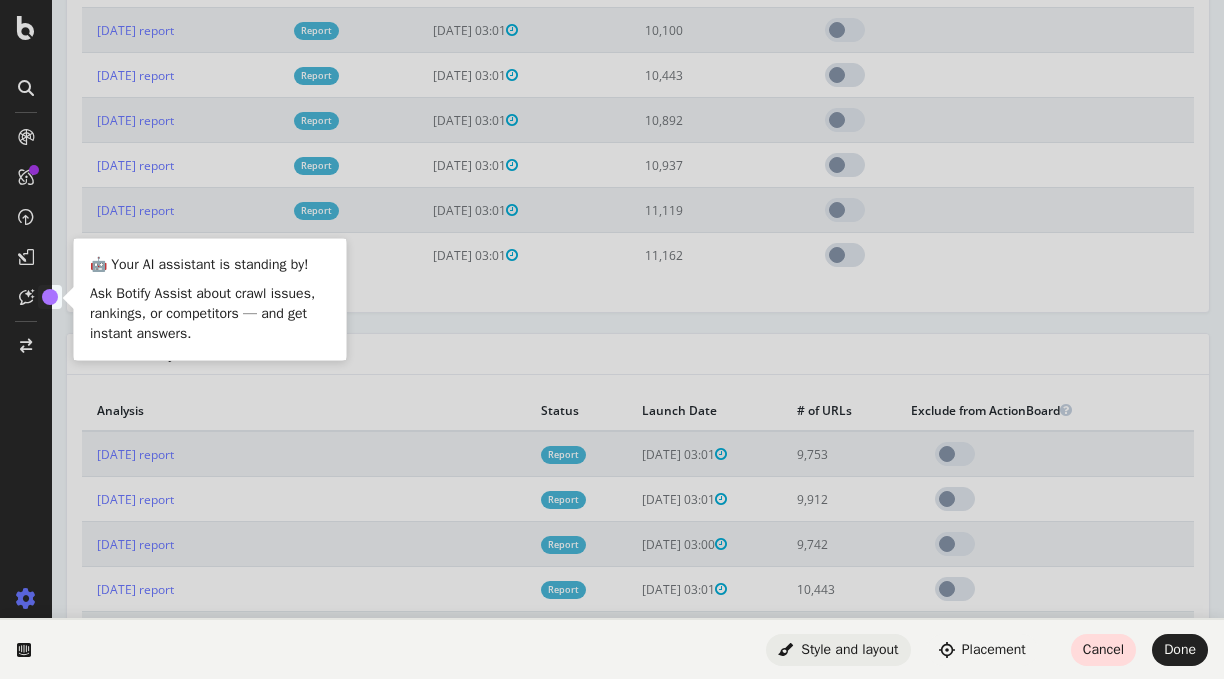 click on "Style and layout" at bounding box center (838, 650) 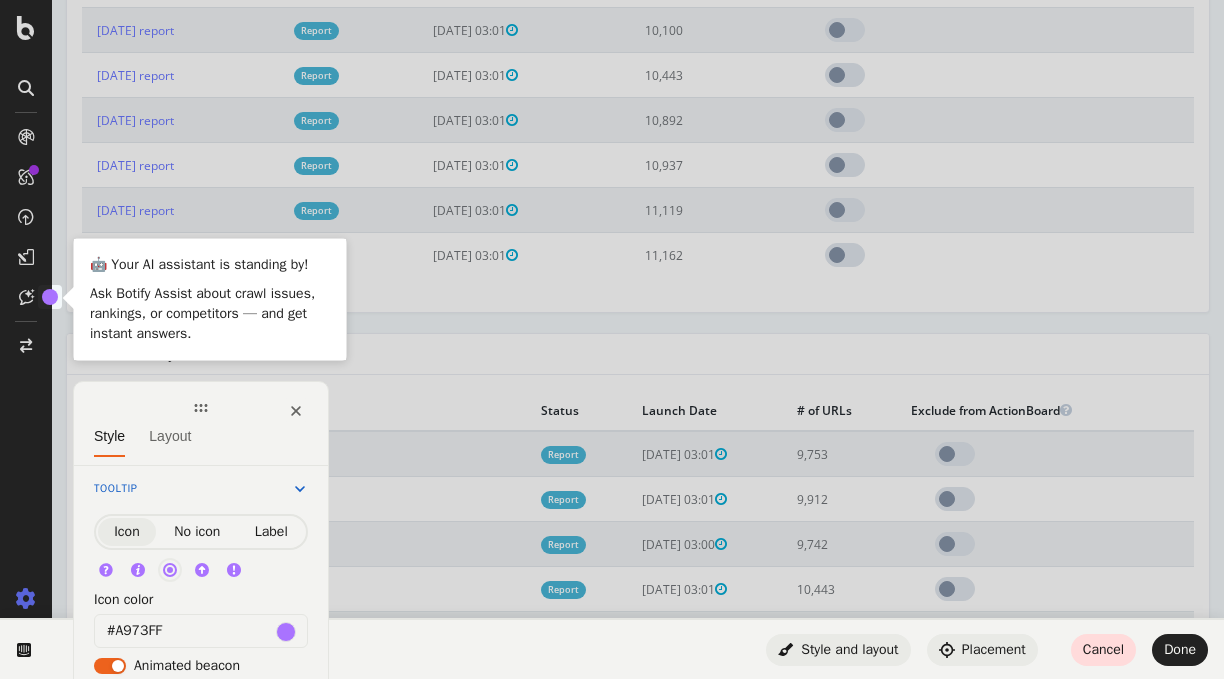 click on "Placement" at bounding box center (982, 649) 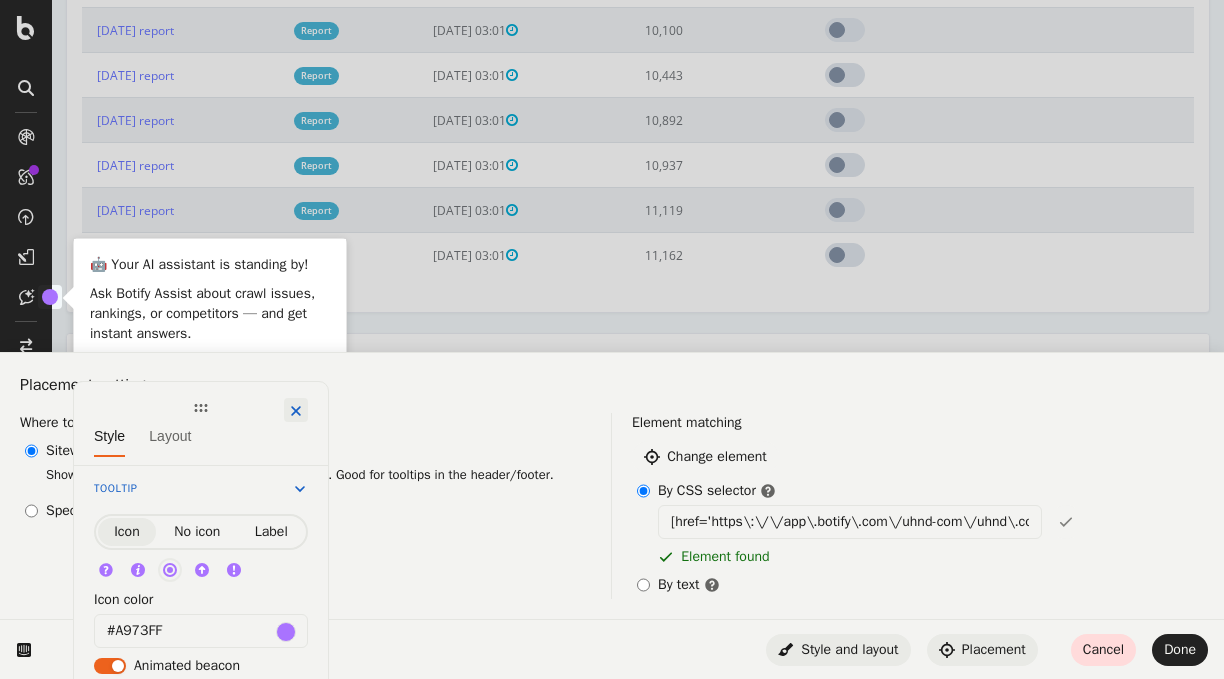 click 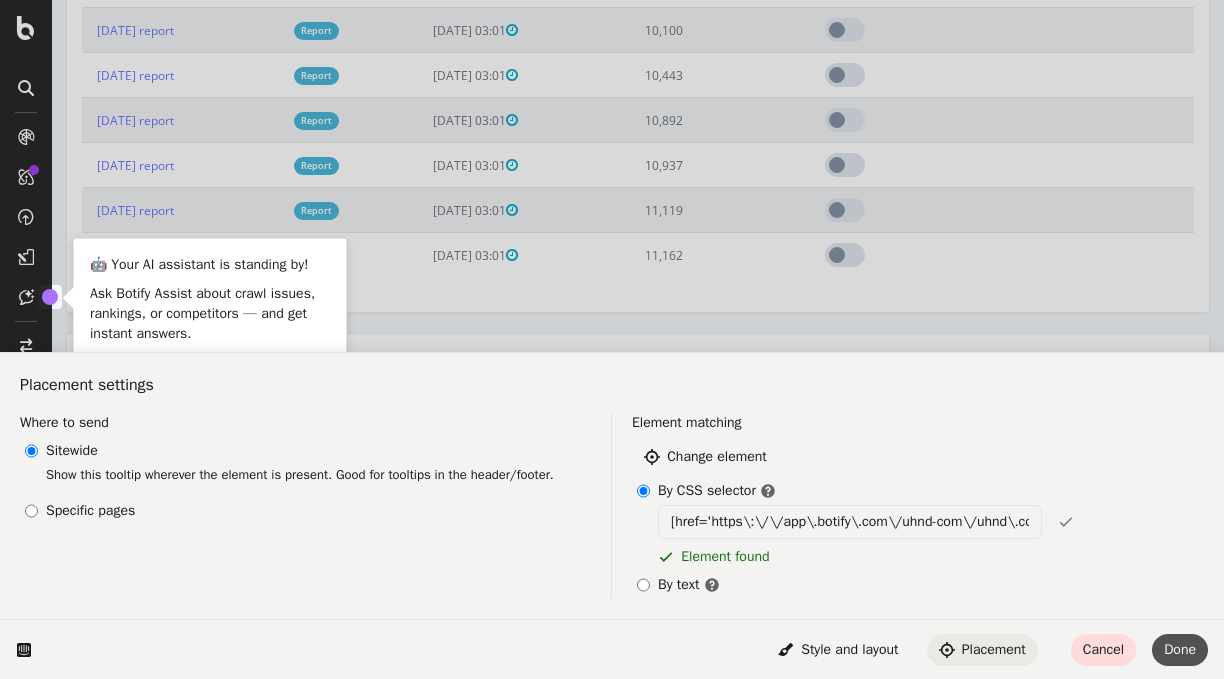 click on "Done" at bounding box center (1180, 649) 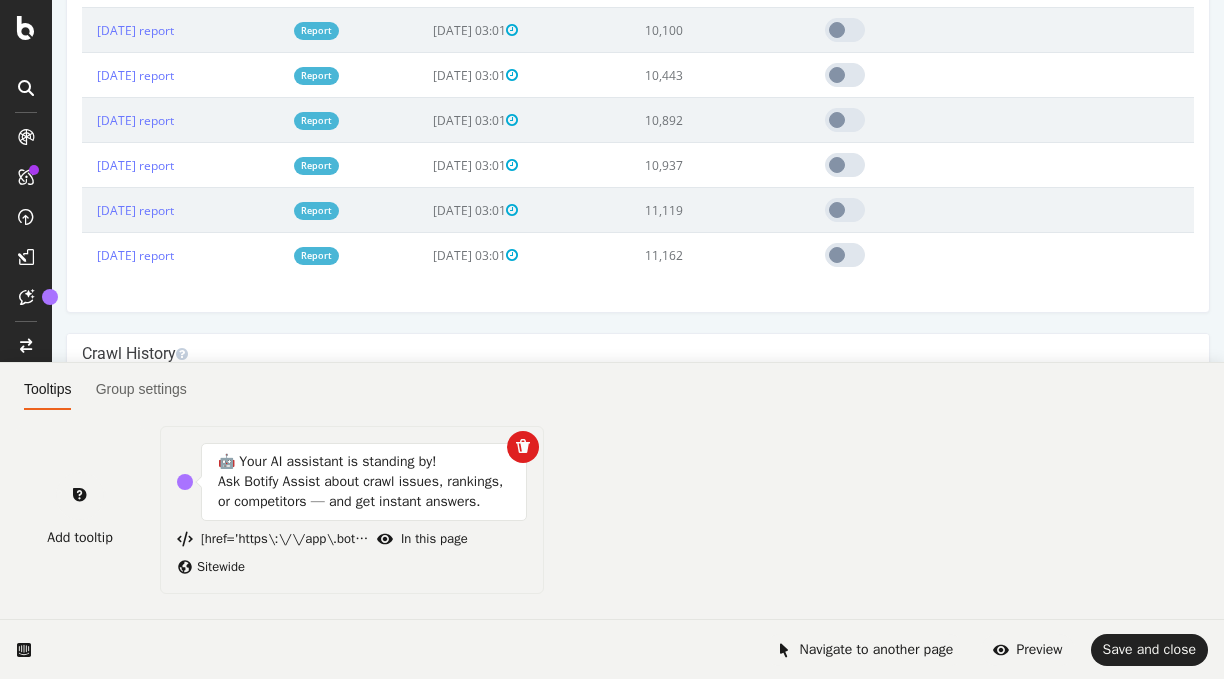 click on "Ask Botify Assist about crawl issues, rankings, or competitors — and get instant answers." at bounding box center [364, 492] 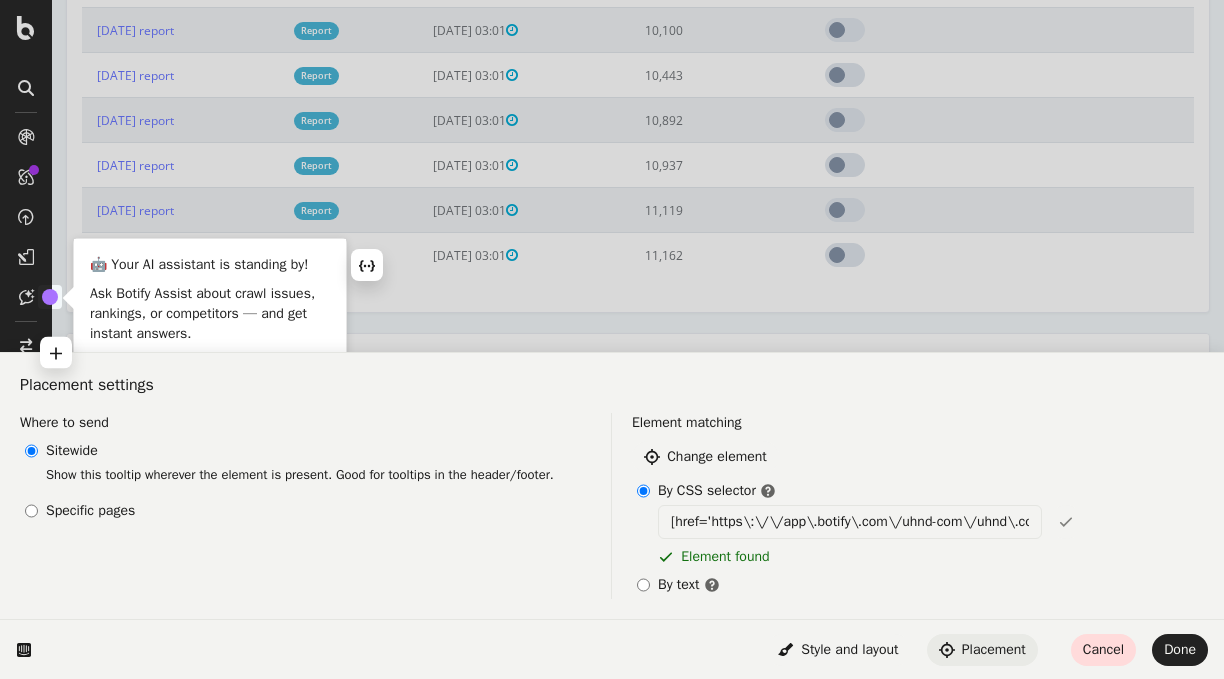 click on "Ask Botify Assist about crawl issues, rankings, or competitors — and get instant answers." at bounding box center [210, 314] 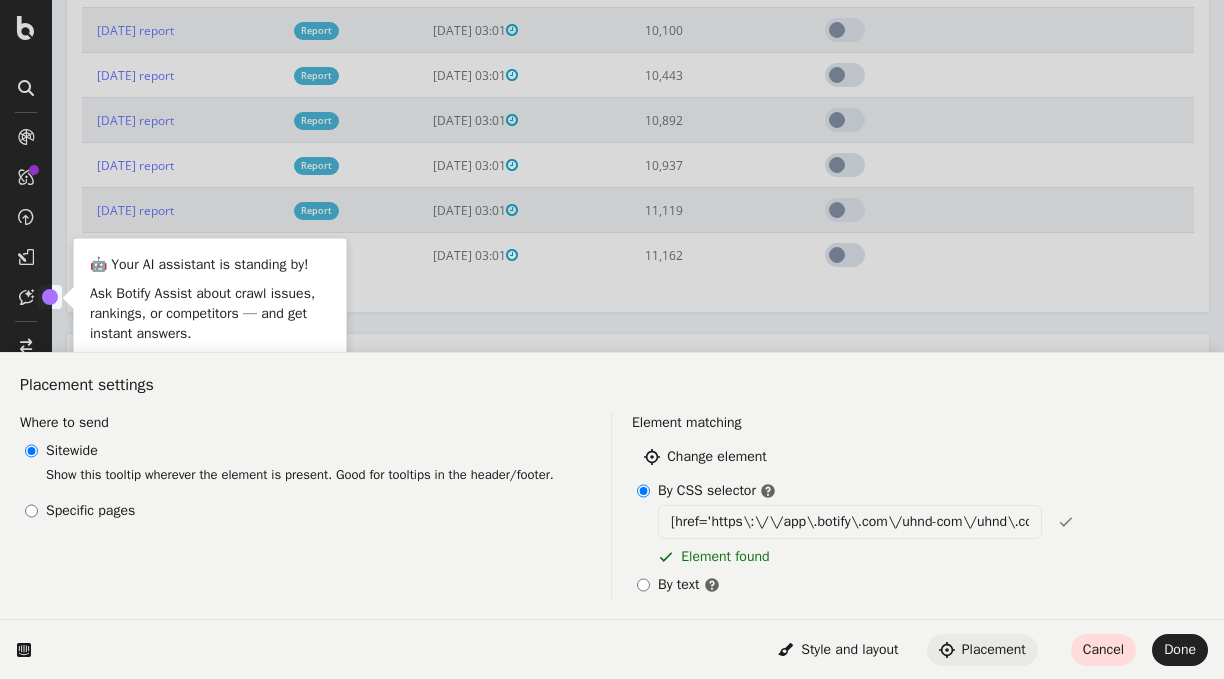 type 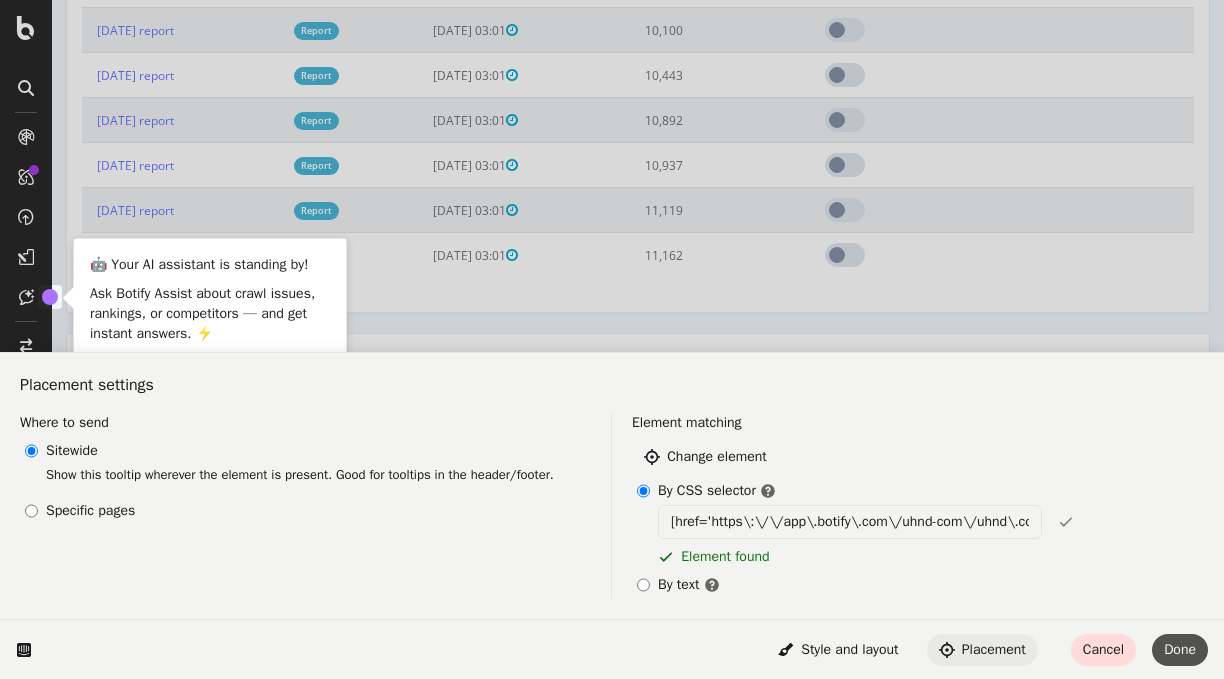 click on "Done" at bounding box center (1180, 649) 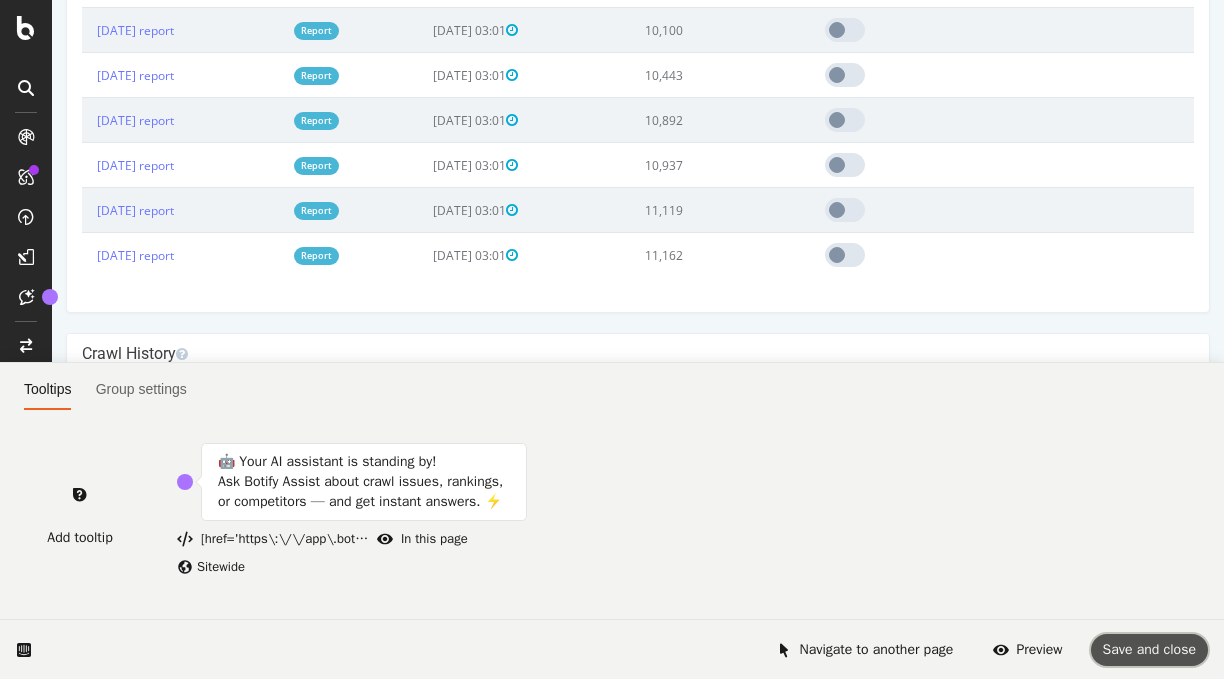 click on "Save and close" at bounding box center (1149, 649) 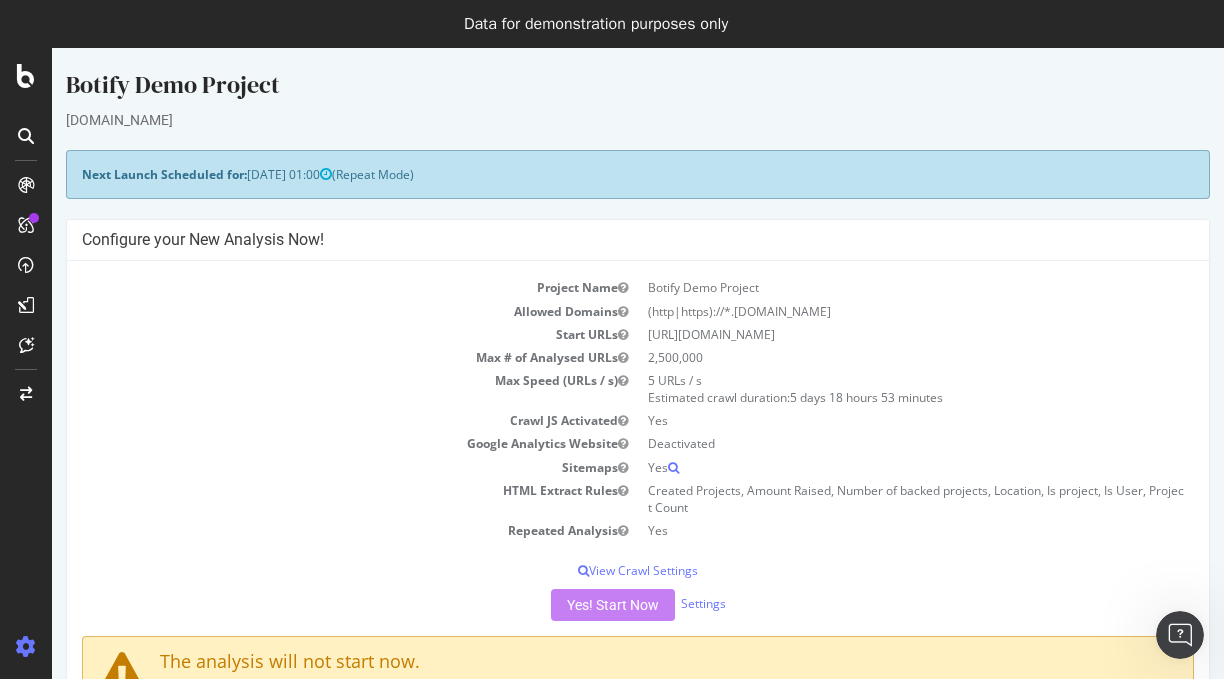 scroll, scrollTop: 0, scrollLeft: 0, axis: both 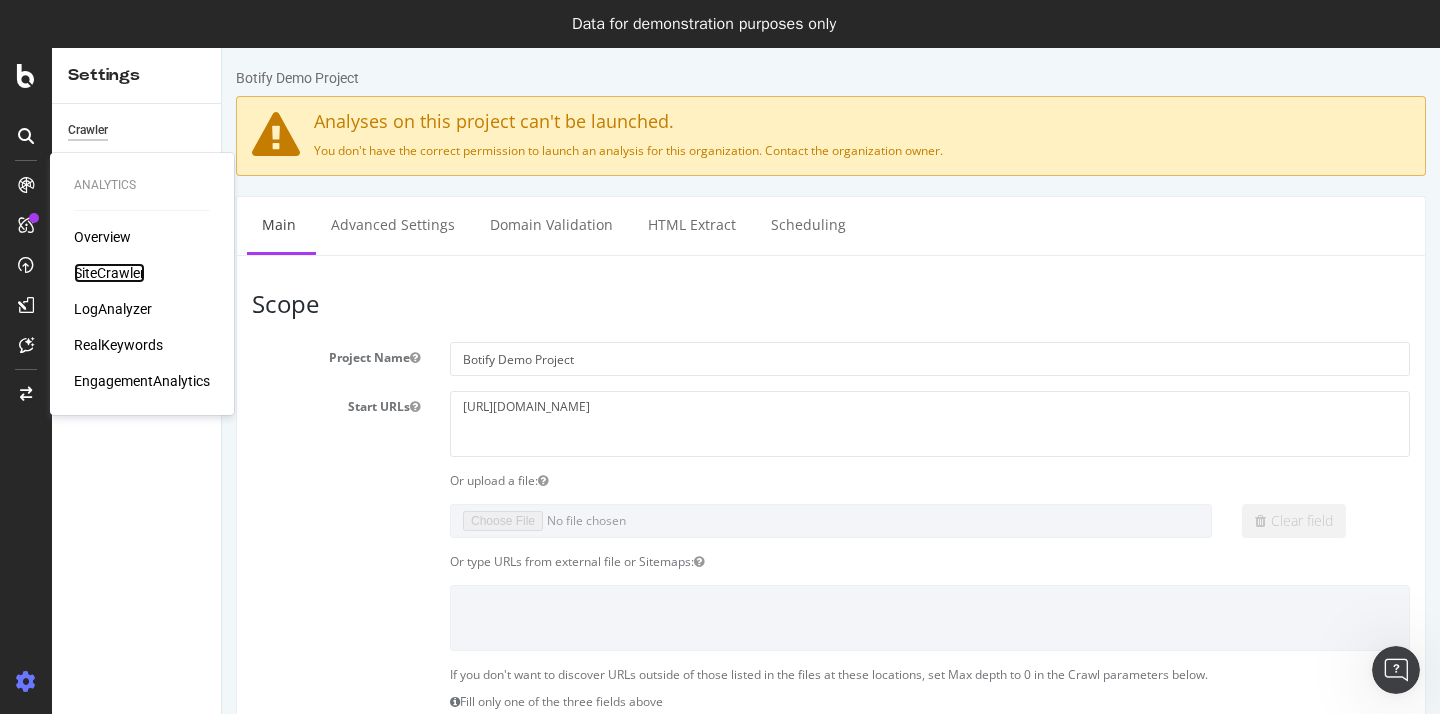 click on "SiteCrawler" at bounding box center (109, 273) 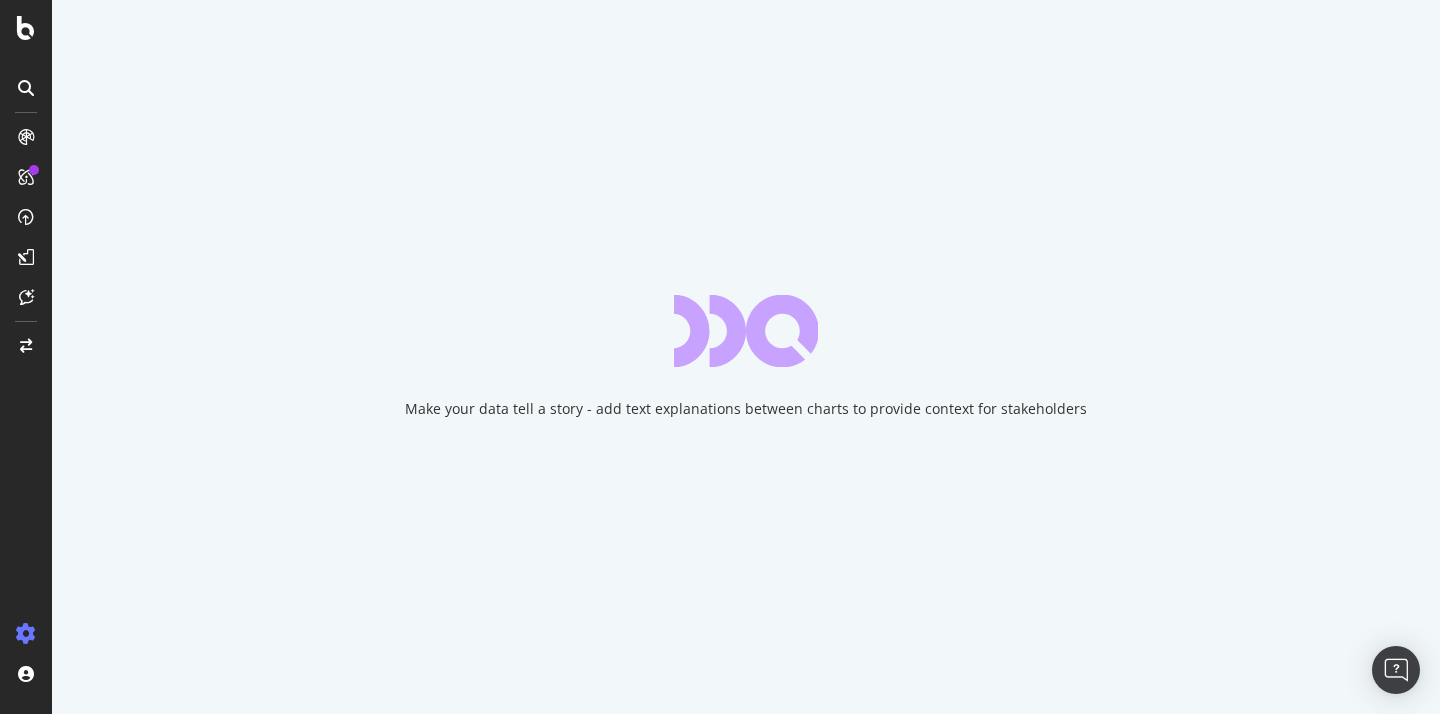 scroll, scrollTop: 0, scrollLeft: 0, axis: both 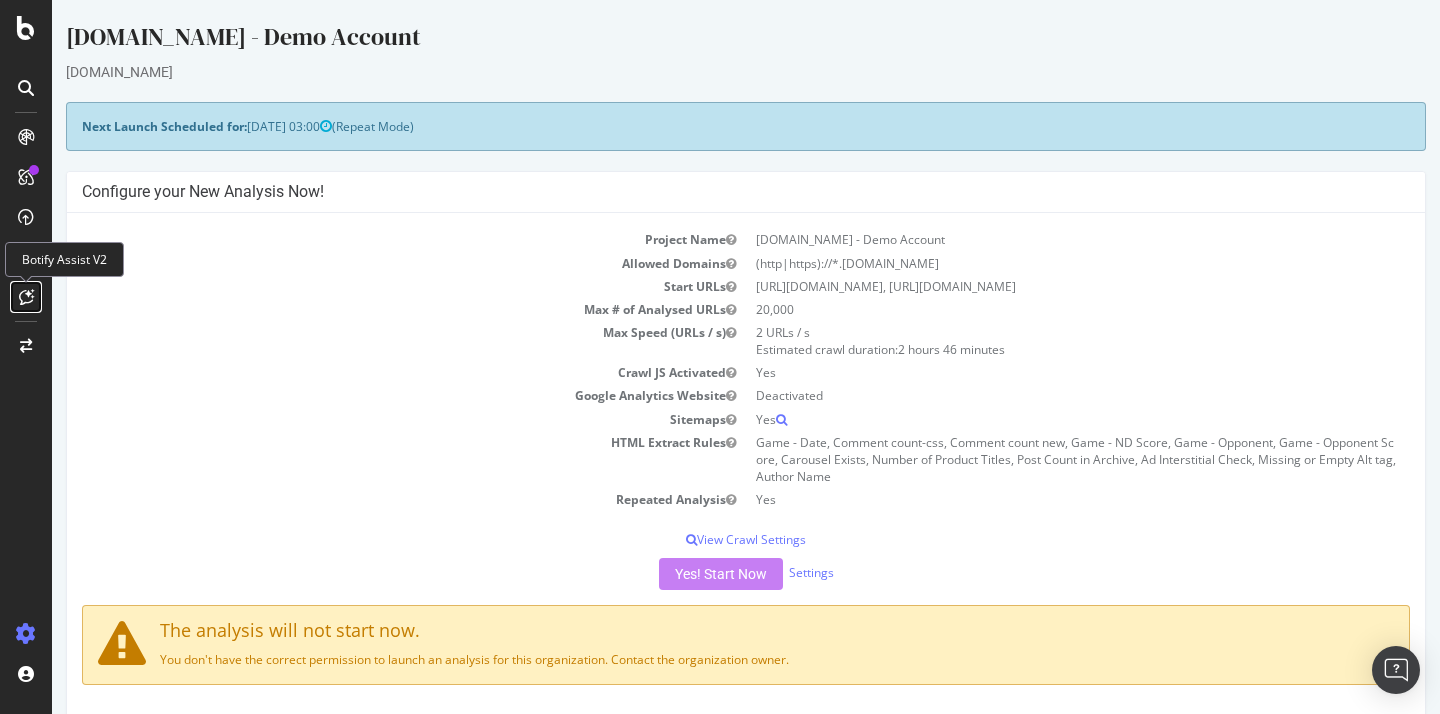 click at bounding box center [26, 297] 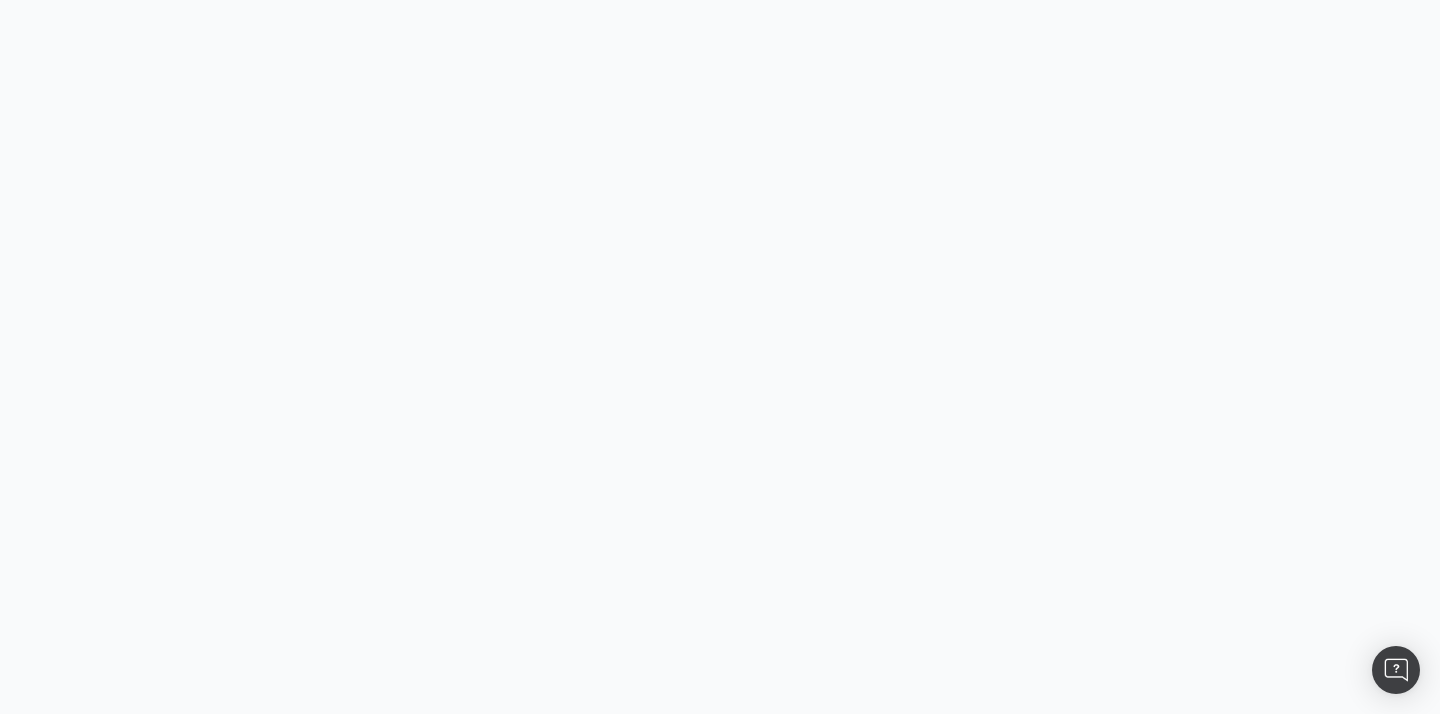 scroll, scrollTop: 0, scrollLeft: 0, axis: both 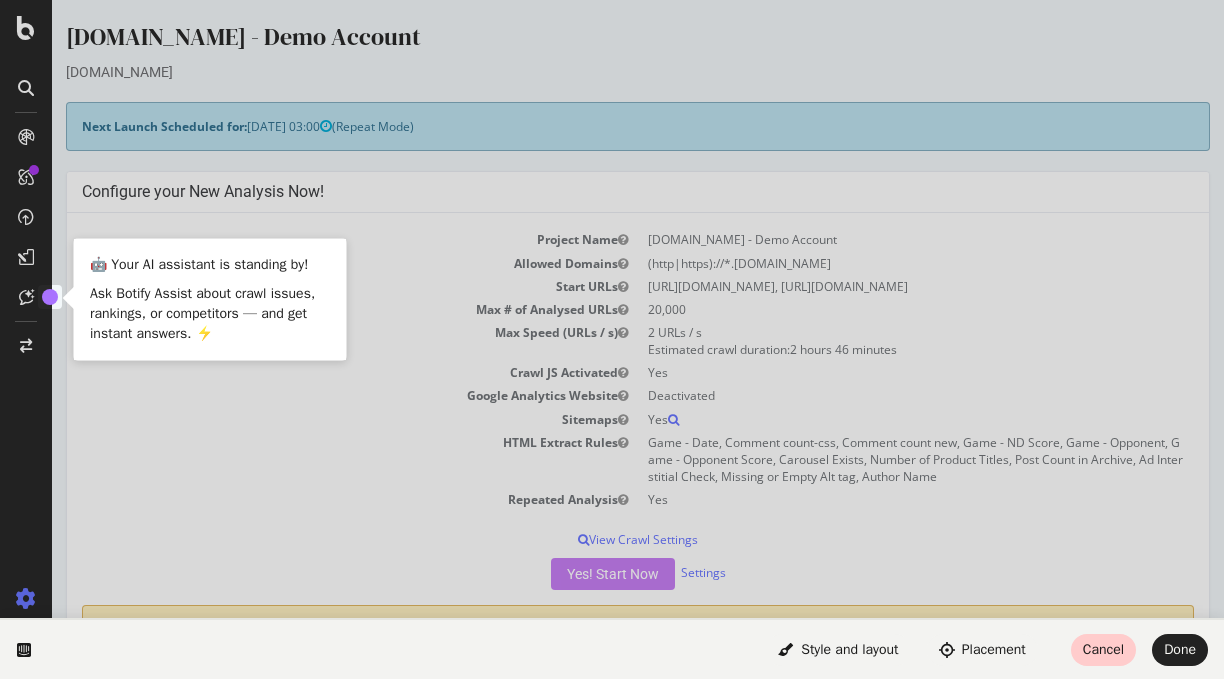 click on "Cancel" at bounding box center [1103, 650] 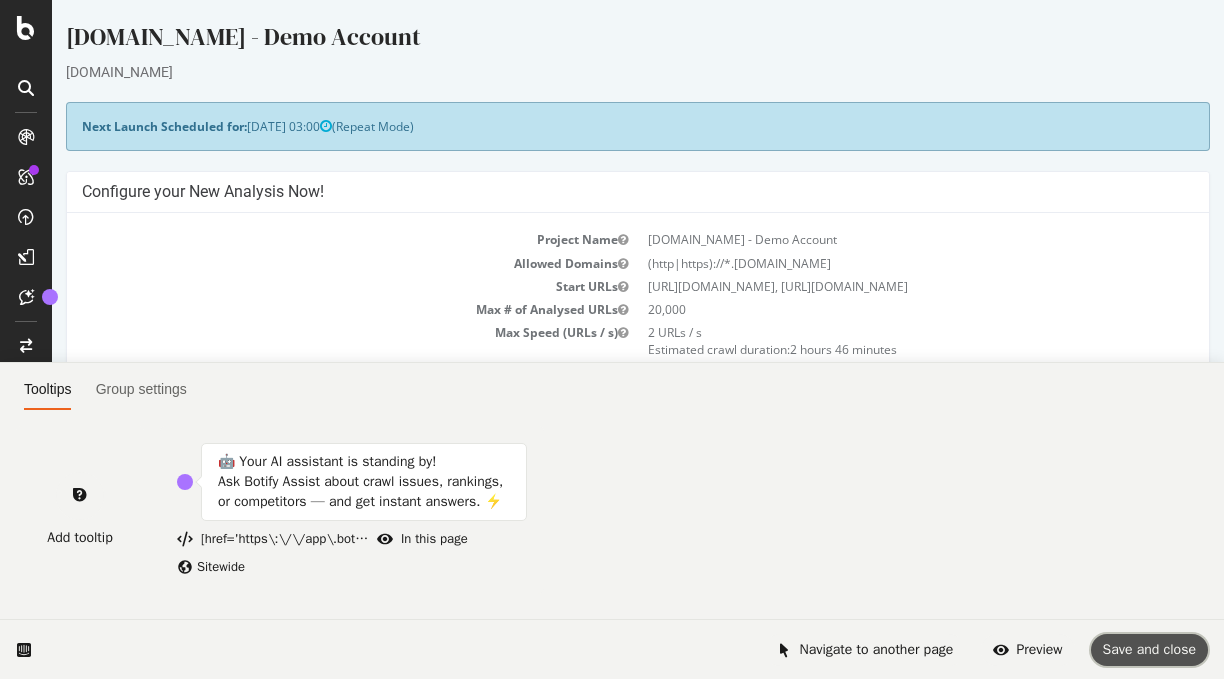 click on "Save and close" at bounding box center (1149, 649) 